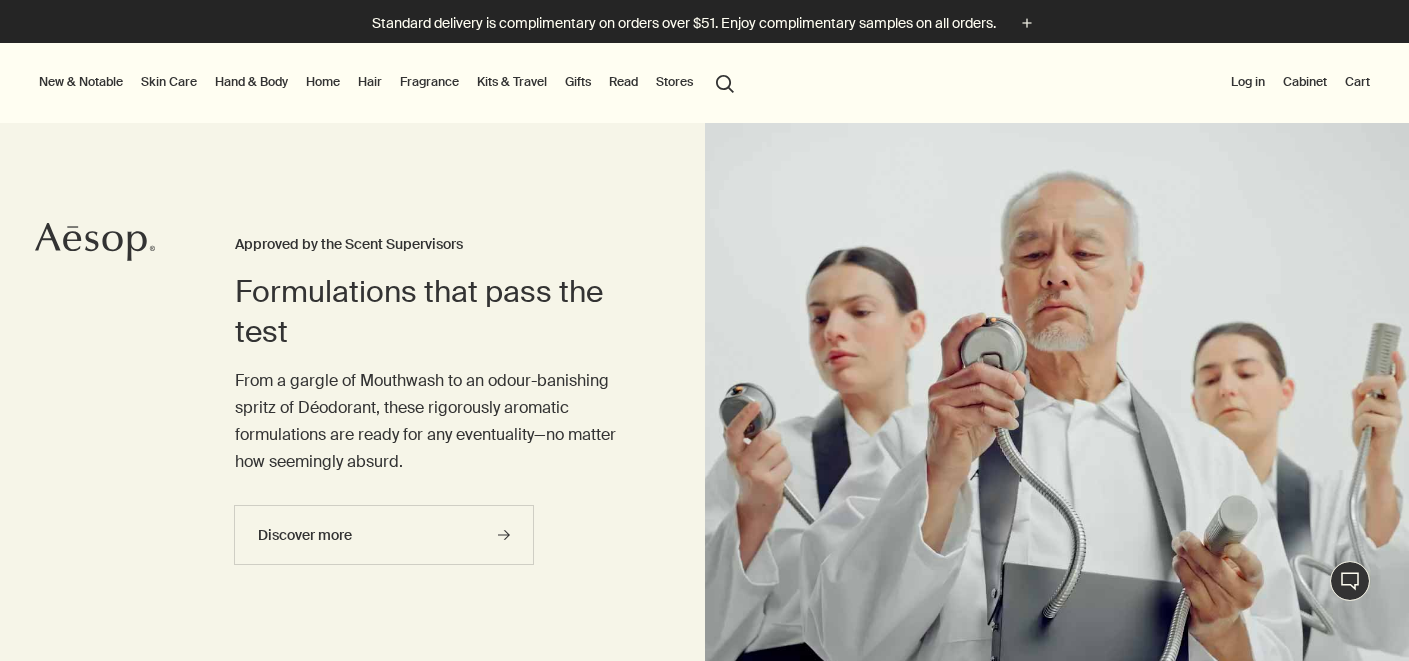 scroll, scrollTop: 0, scrollLeft: 0, axis: both 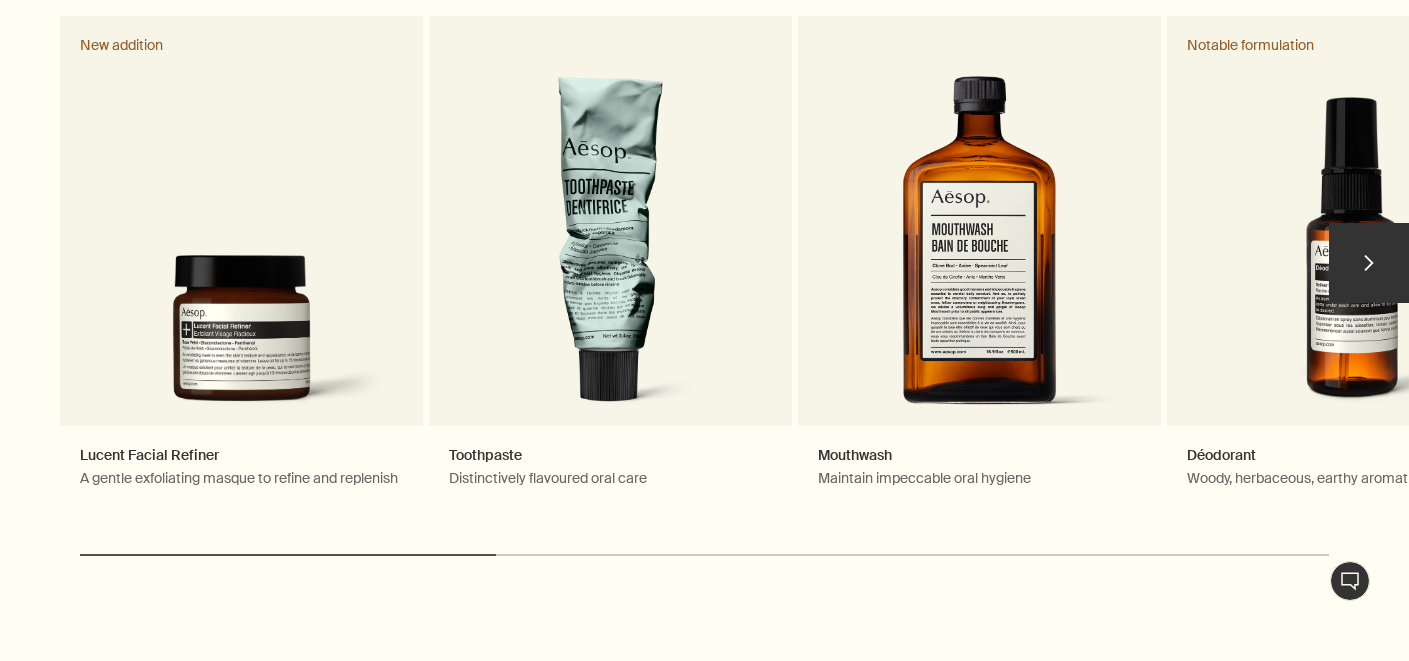 click on "chevron" at bounding box center (1369, 263) 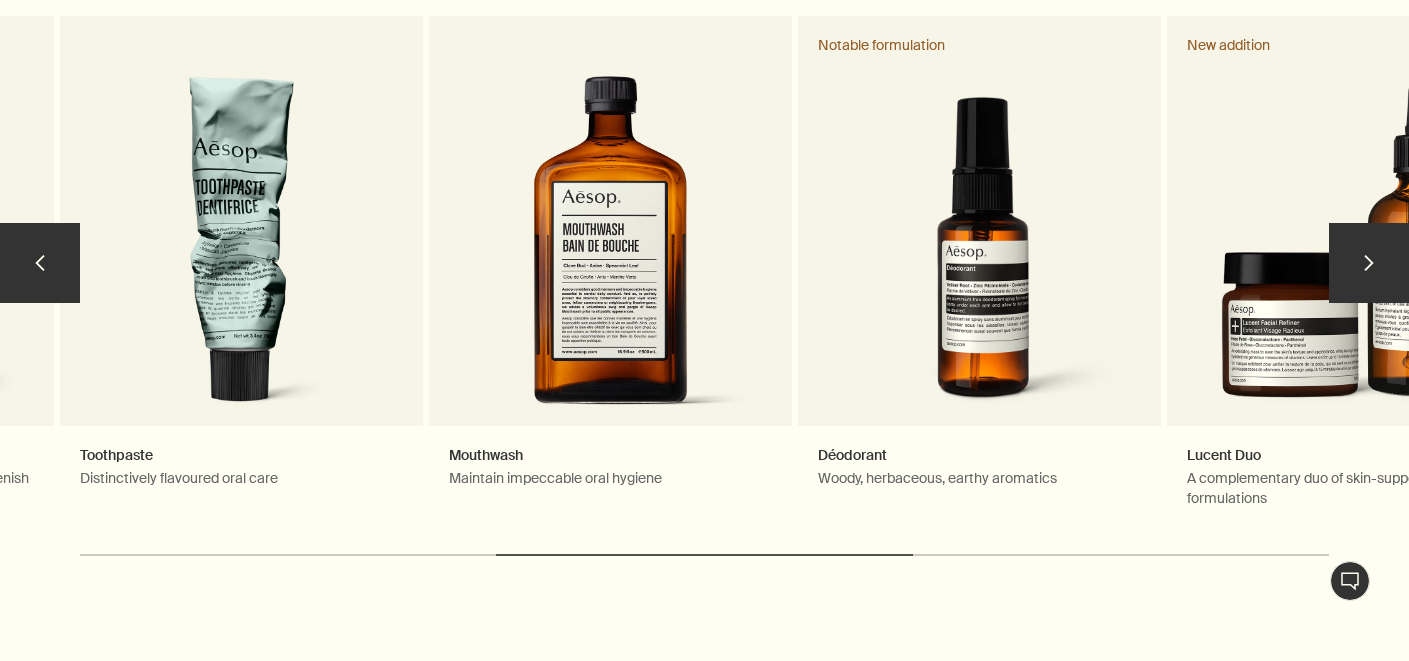 click on "chevron" at bounding box center [1369, 263] 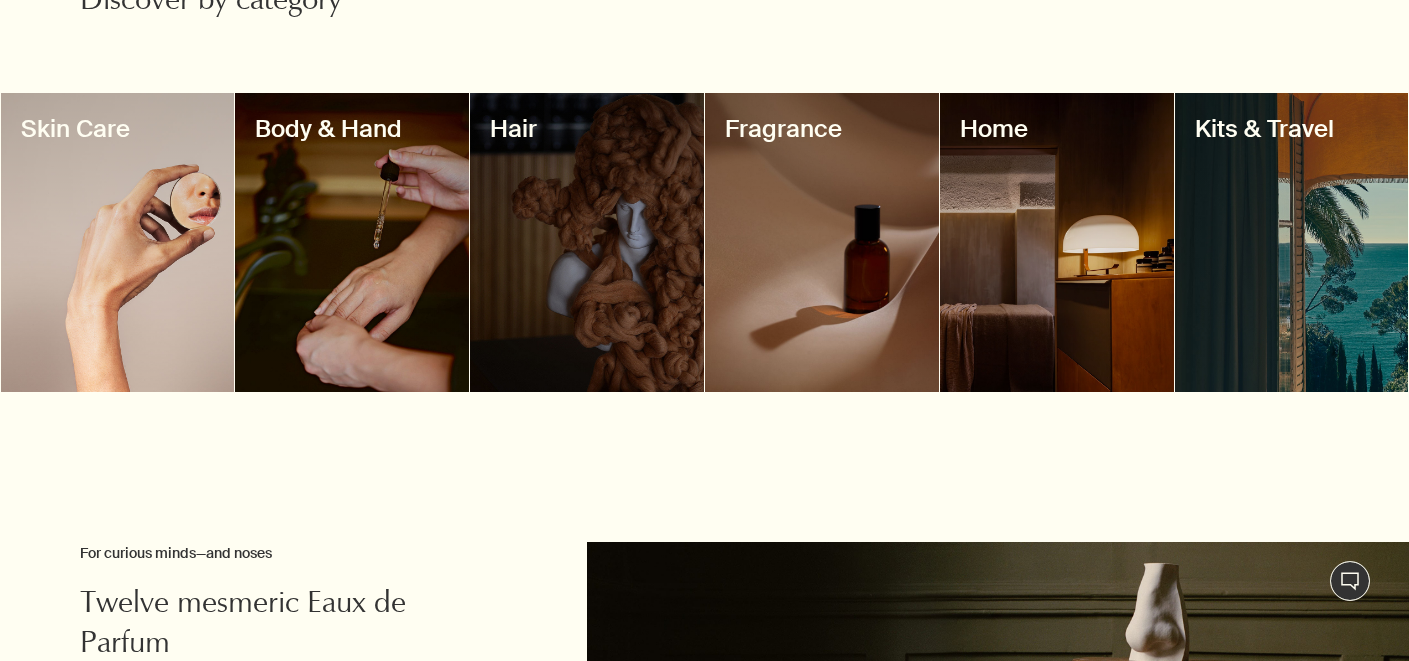scroll, scrollTop: 1823, scrollLeft: 0, axis: vertical 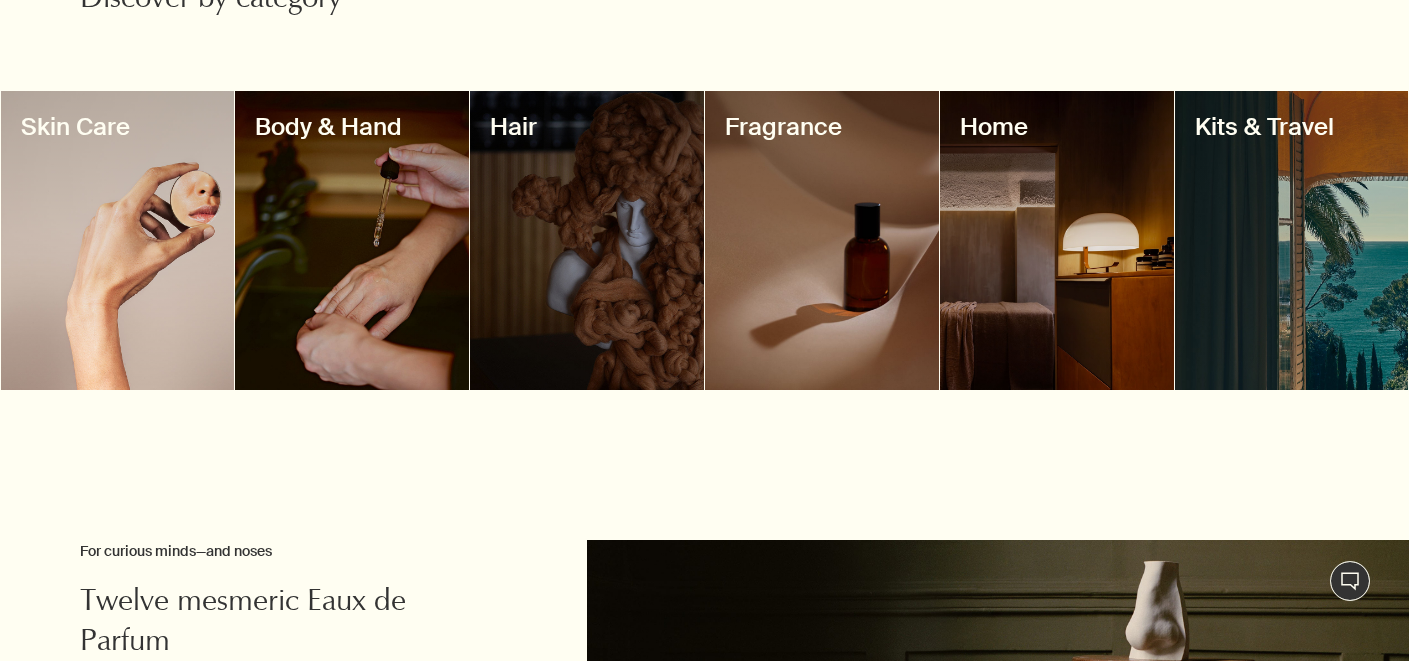 click at bounding box center (587, 240) 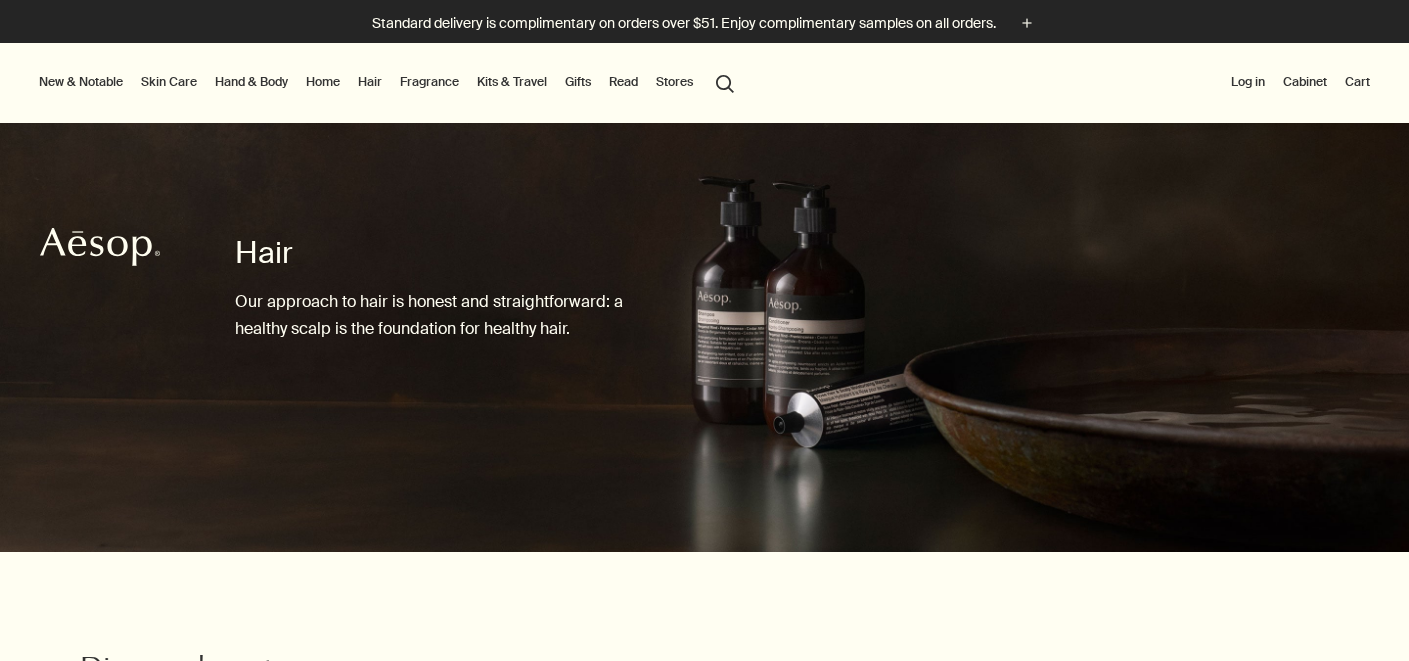 scroll, scrollTop: 0, scrollLeft: 0, axis: both 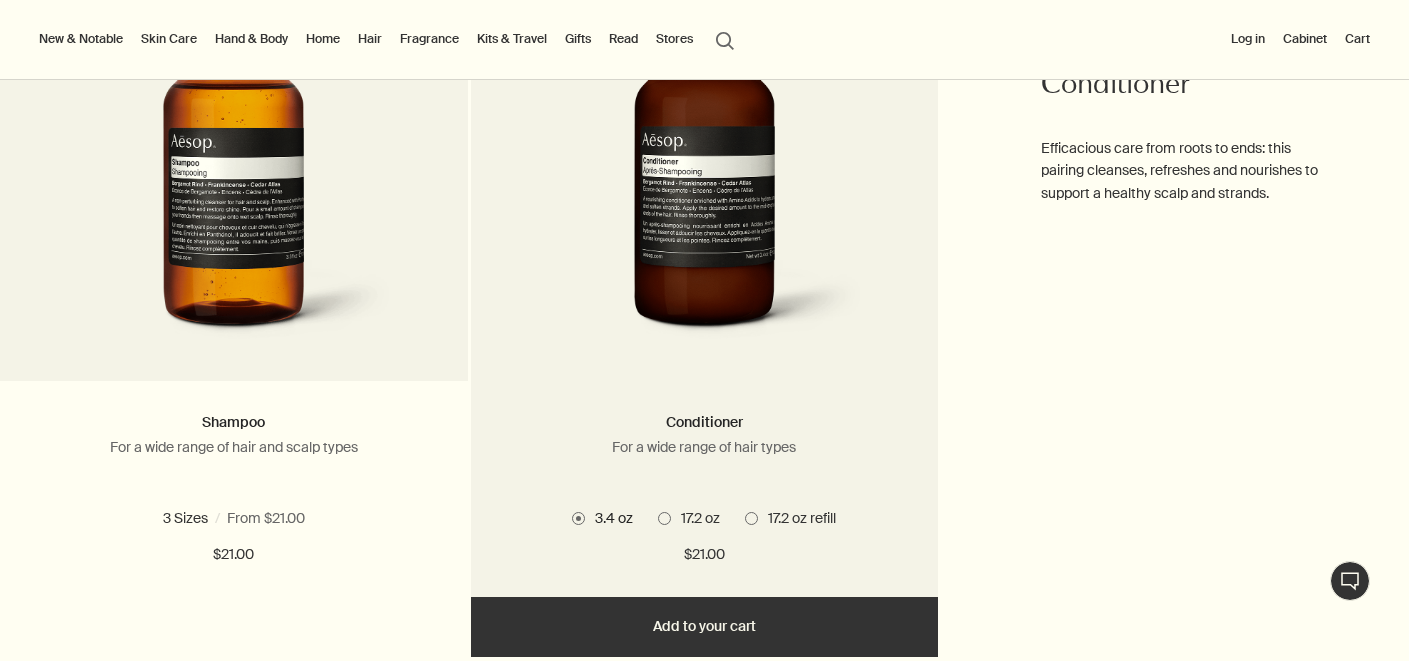click at bounding box center [751, 518] 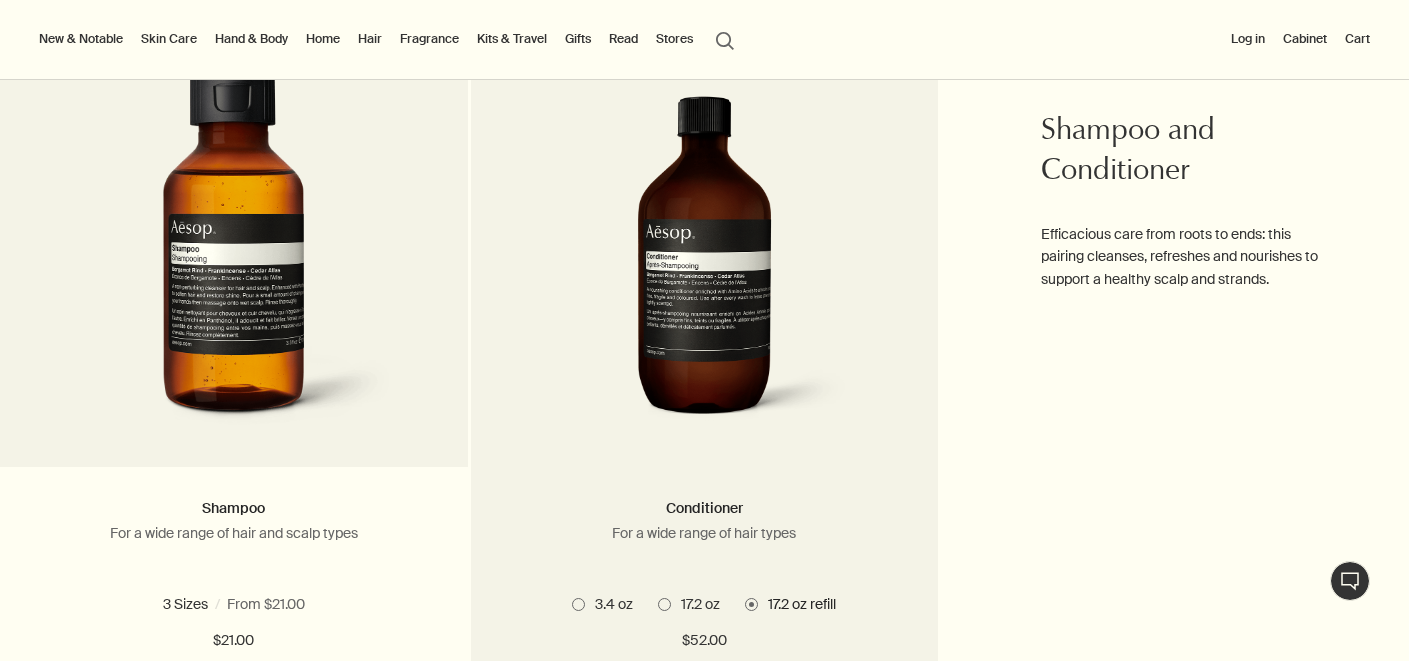 scroll, scrollTop: 1105, scrollLeft: 0, axis: vertical 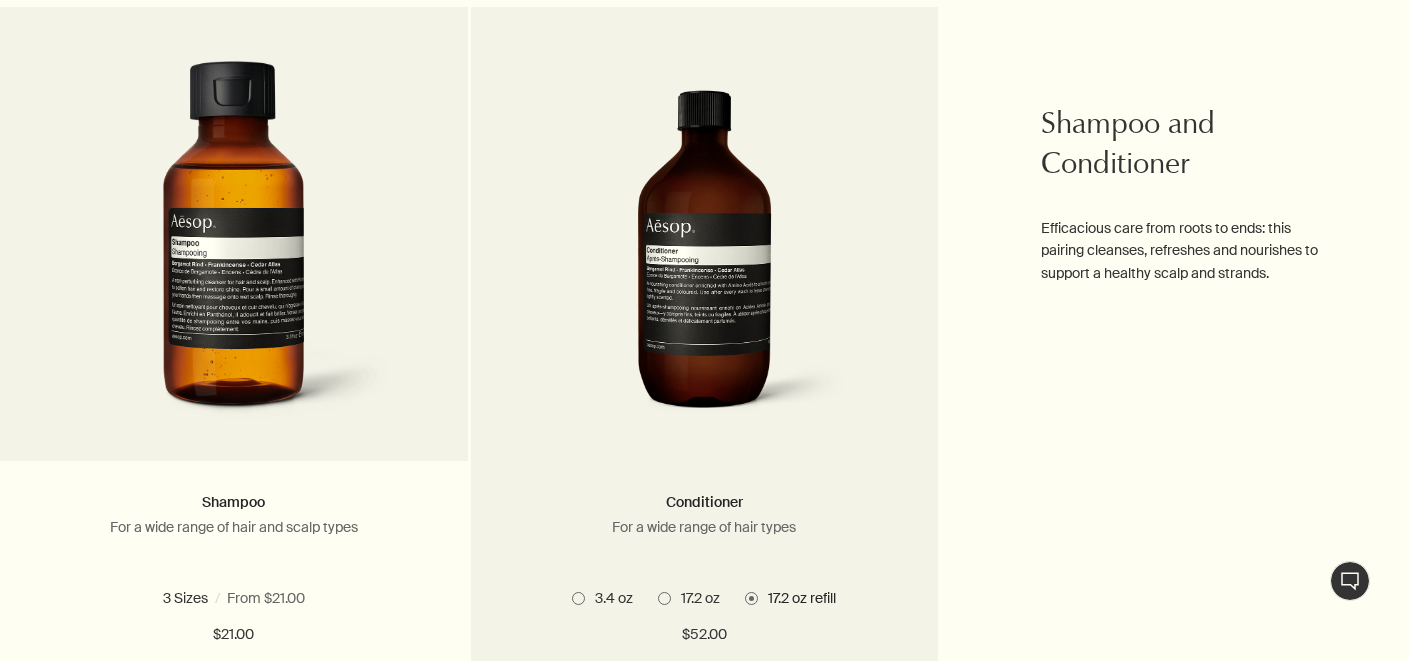 click on "17.2 oz" at bounding box center [695, 598] 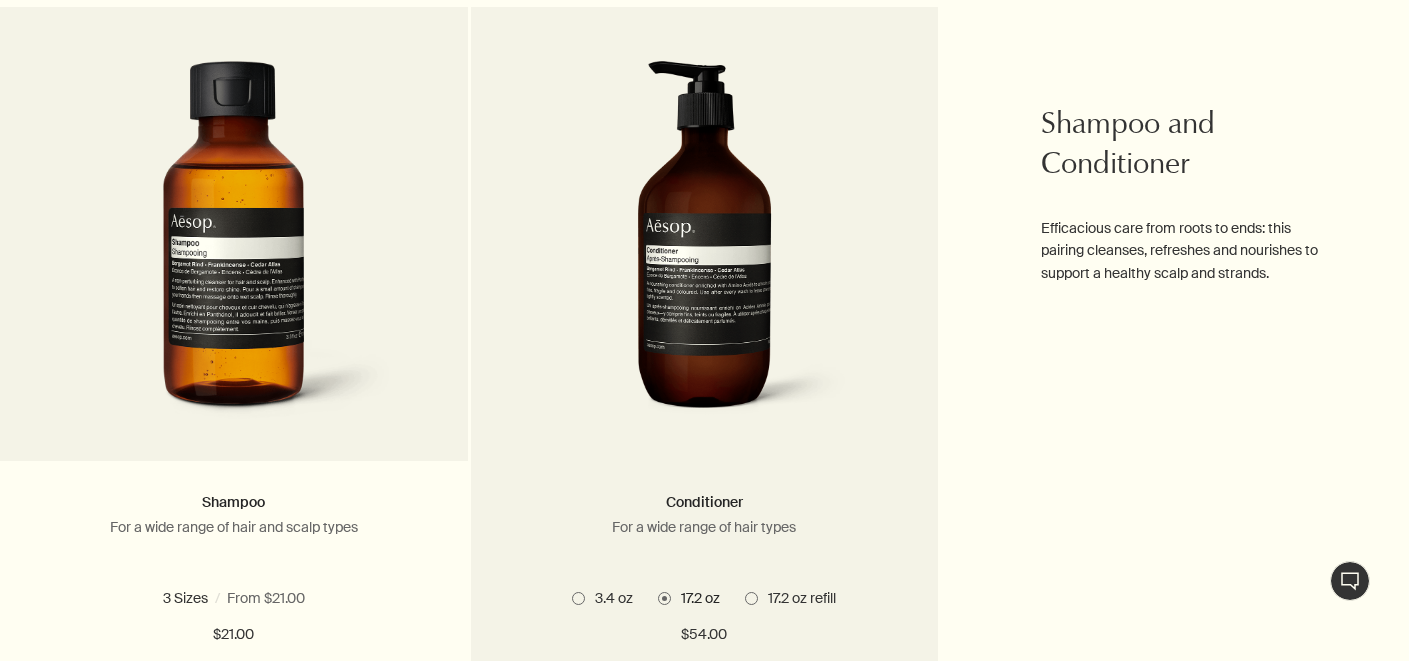 click at bounding box center [751, 598] 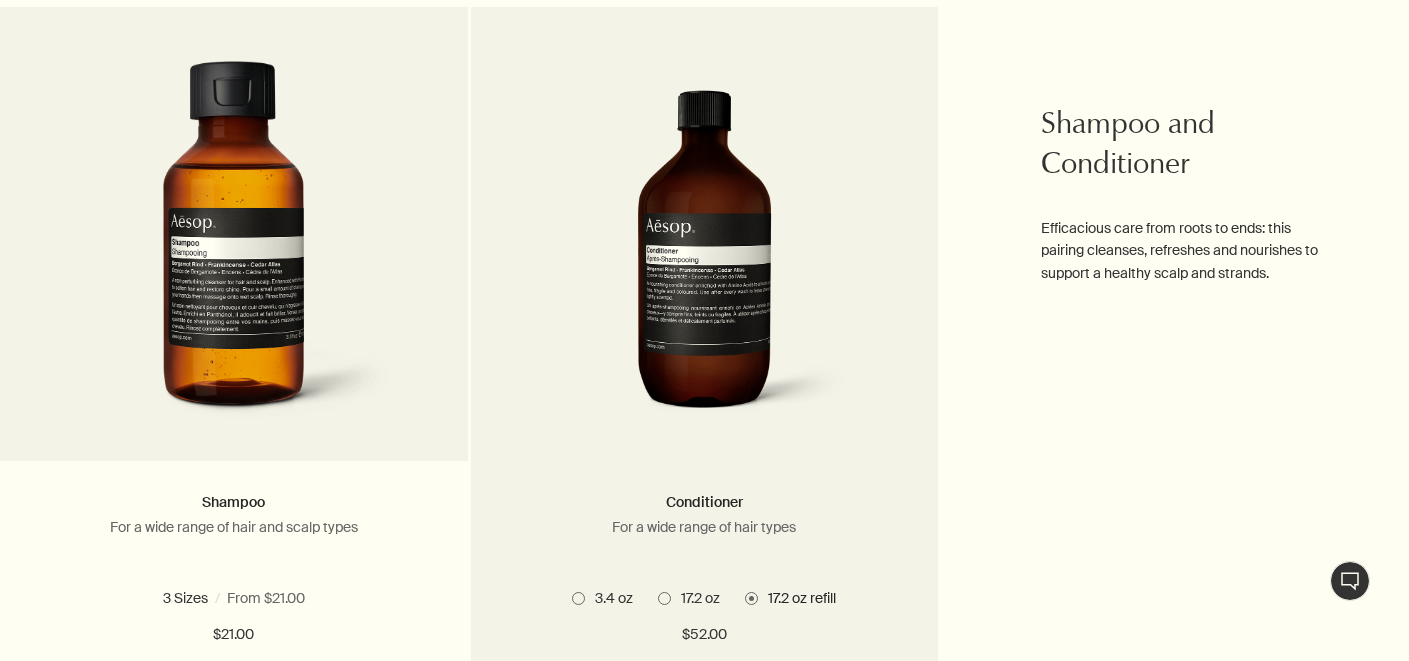 click at bounding box center (578, 598) 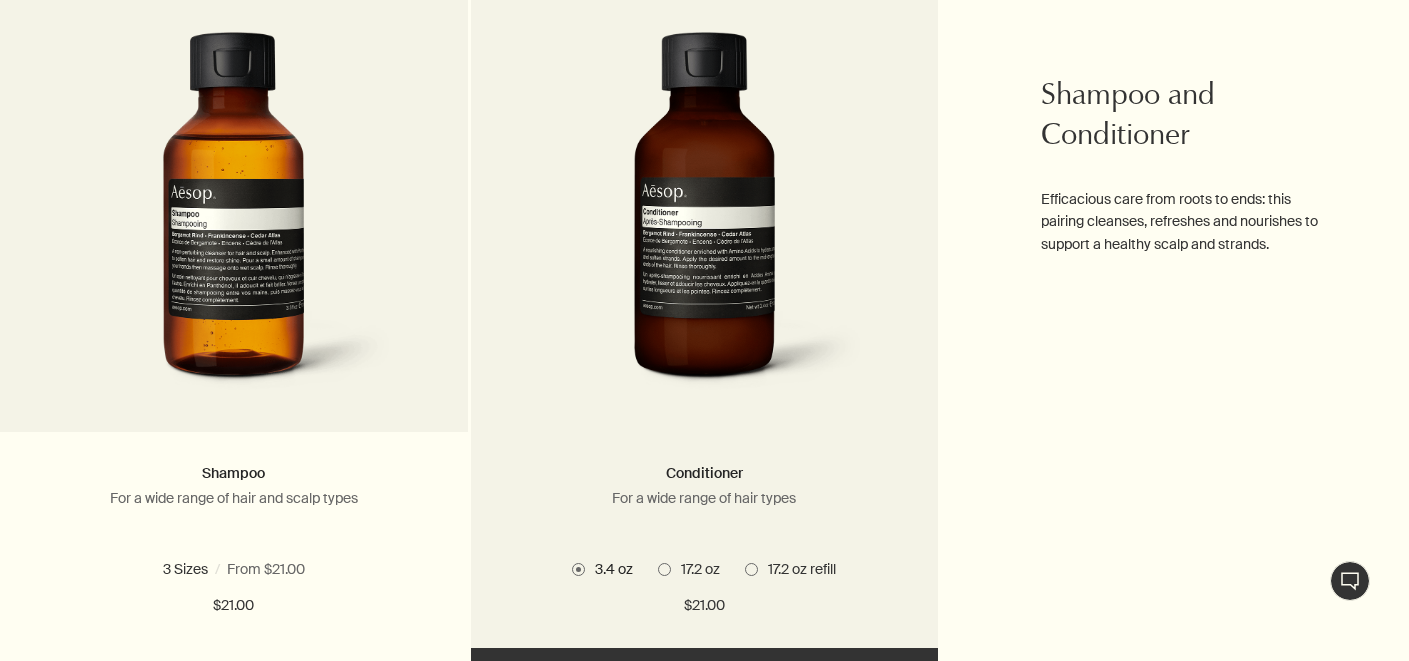 scroll, scrollTop: 1141, scrollLeft: 0, axis: vertical 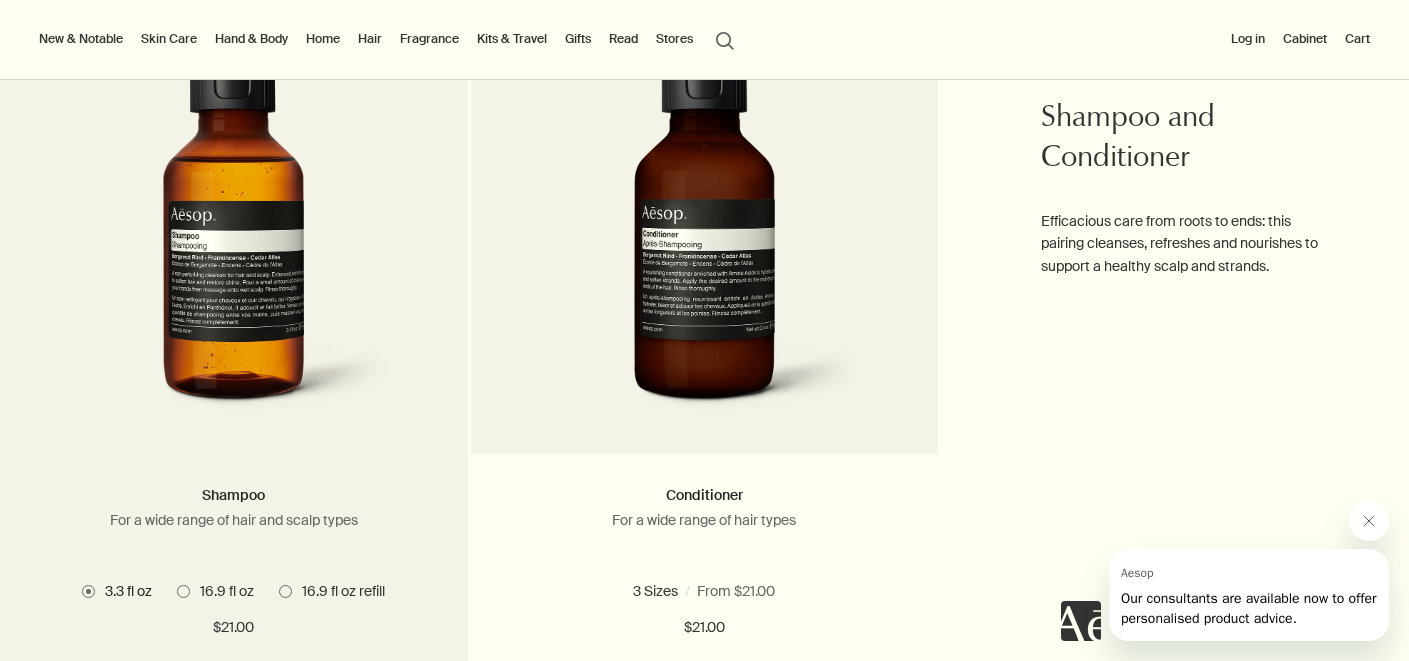 click at bounding box center (183, 591) 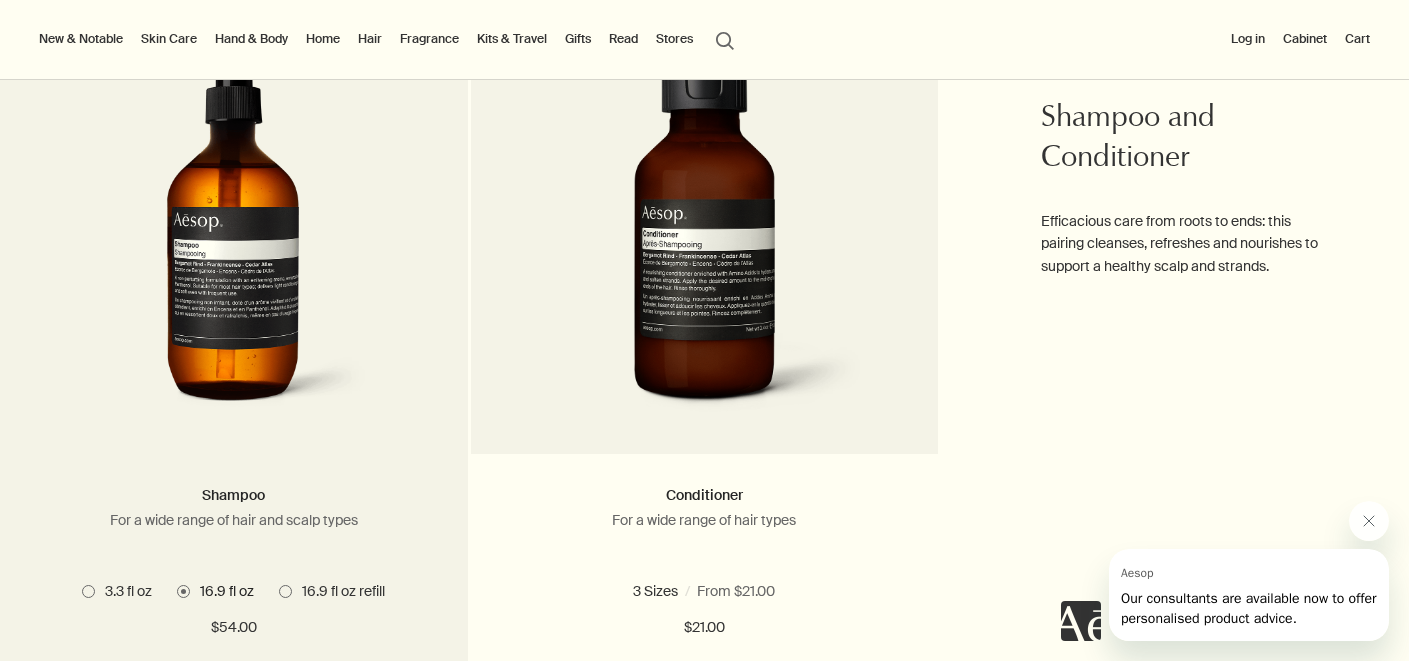 click at bounding box center (88, 591) 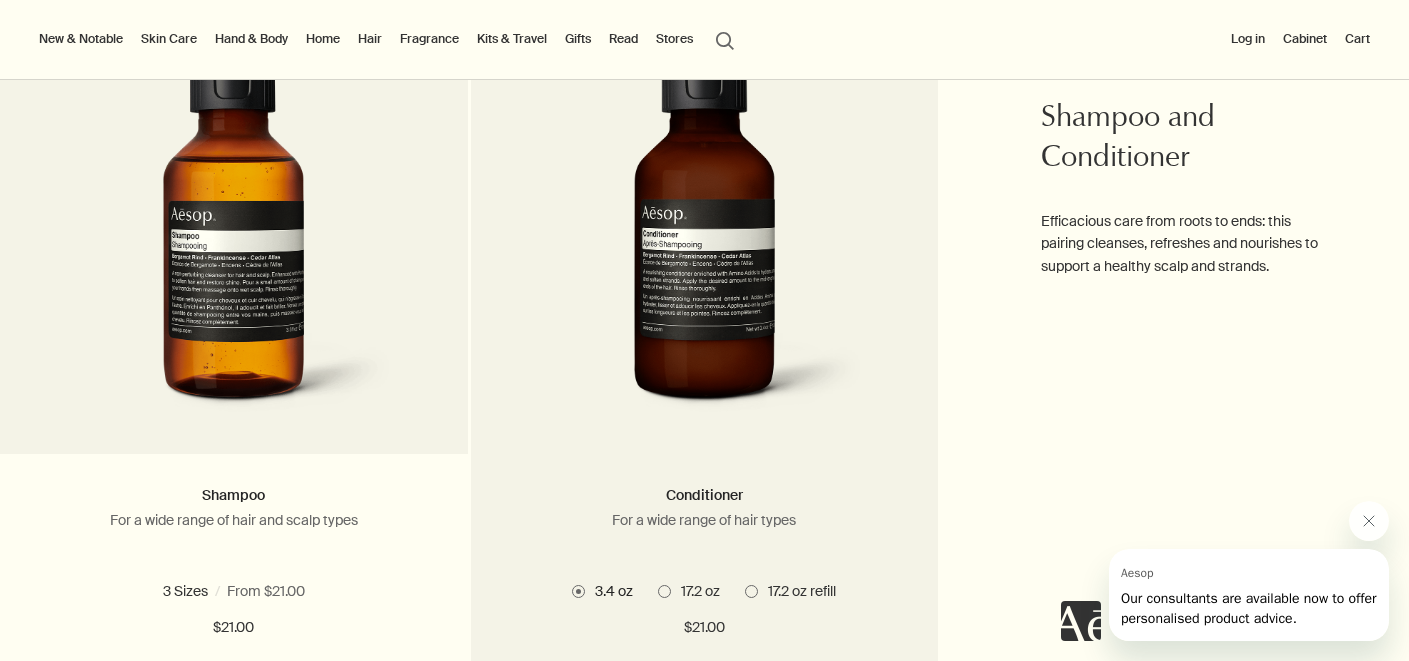 click at bounding box center (664, 591) 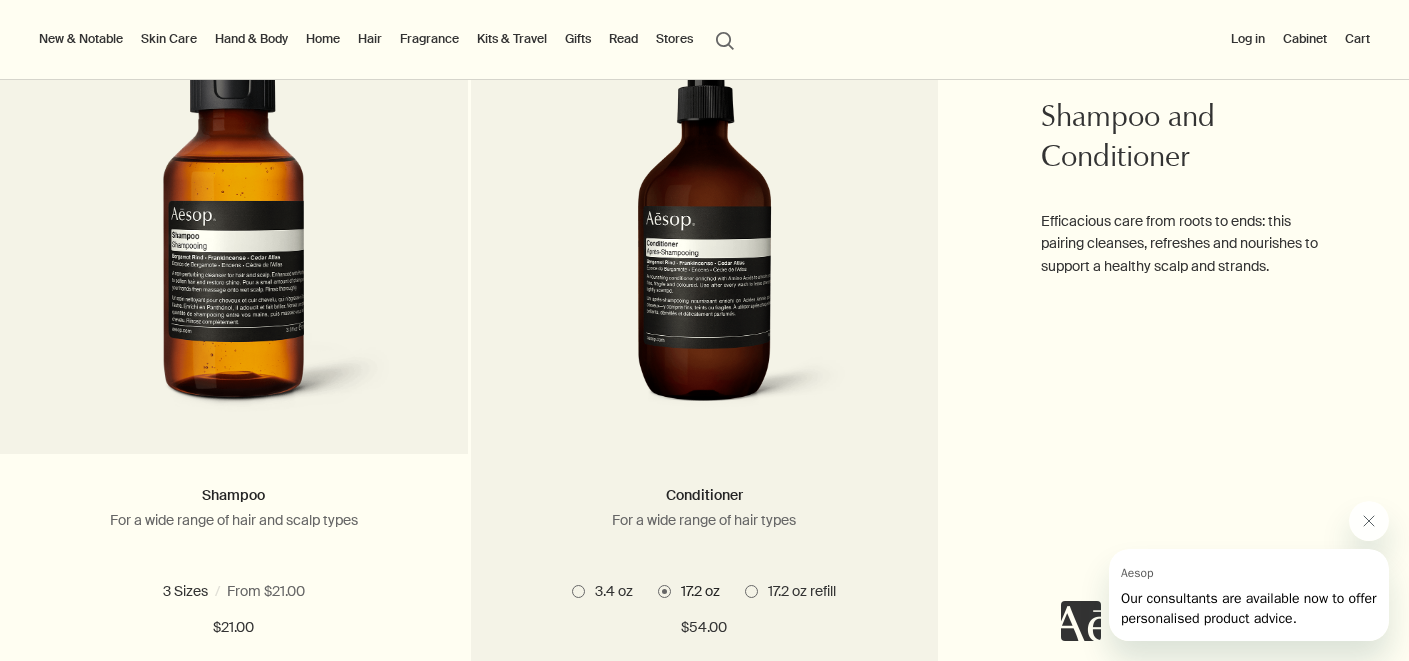 click at bounding box center [664, 591] 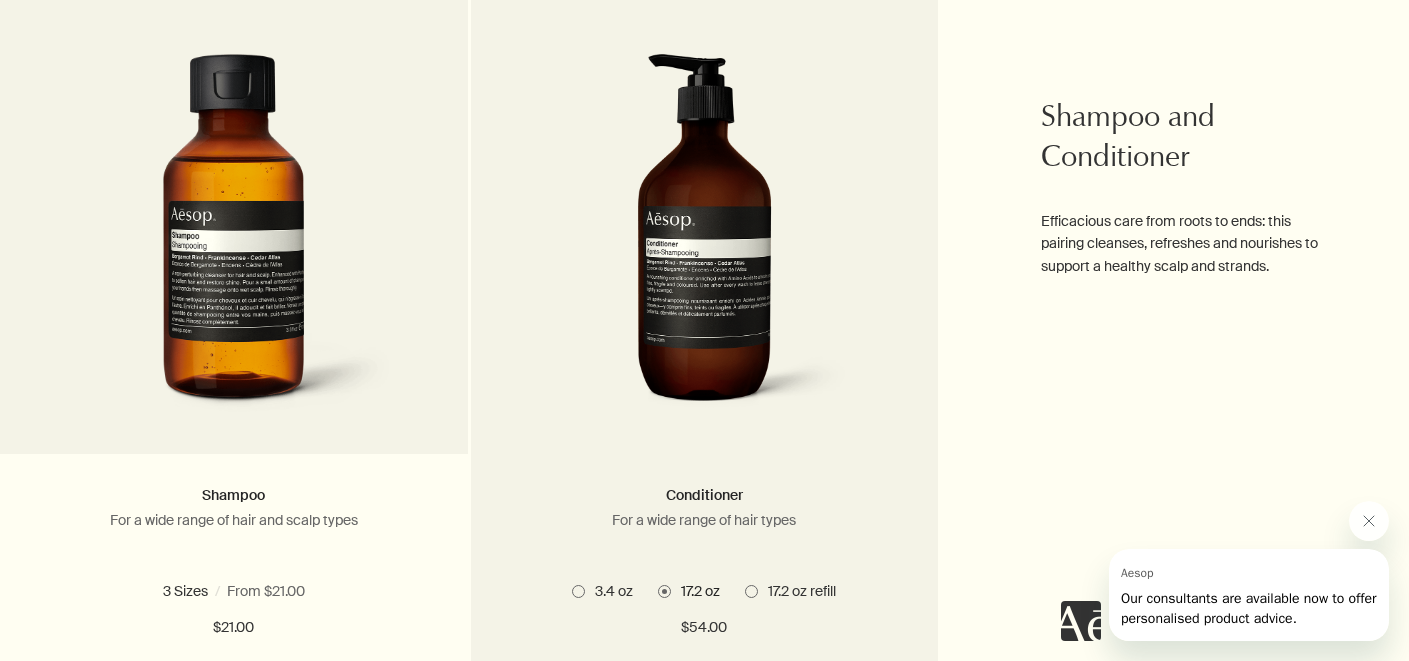 scroll, scrollTop: 1301, scrollLeft: 0, axis: vertical 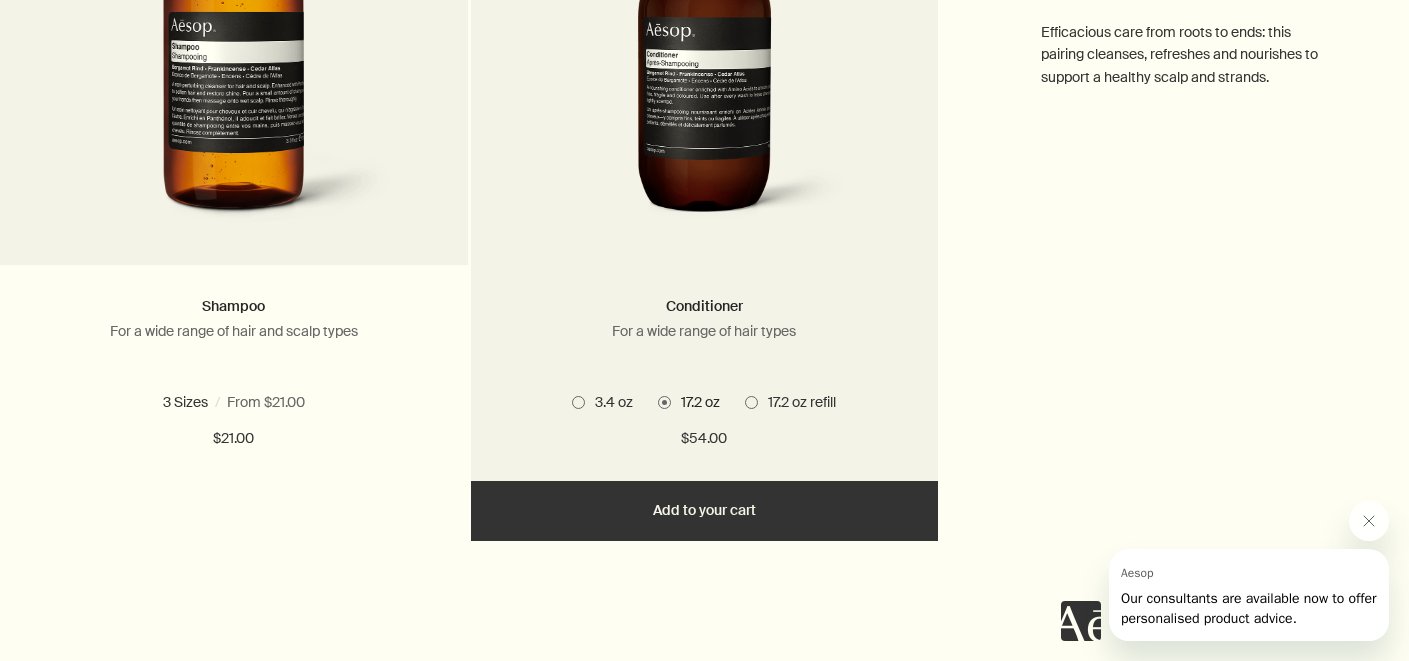 click on "Add Add to your cart" at bounding box center (705, 511) 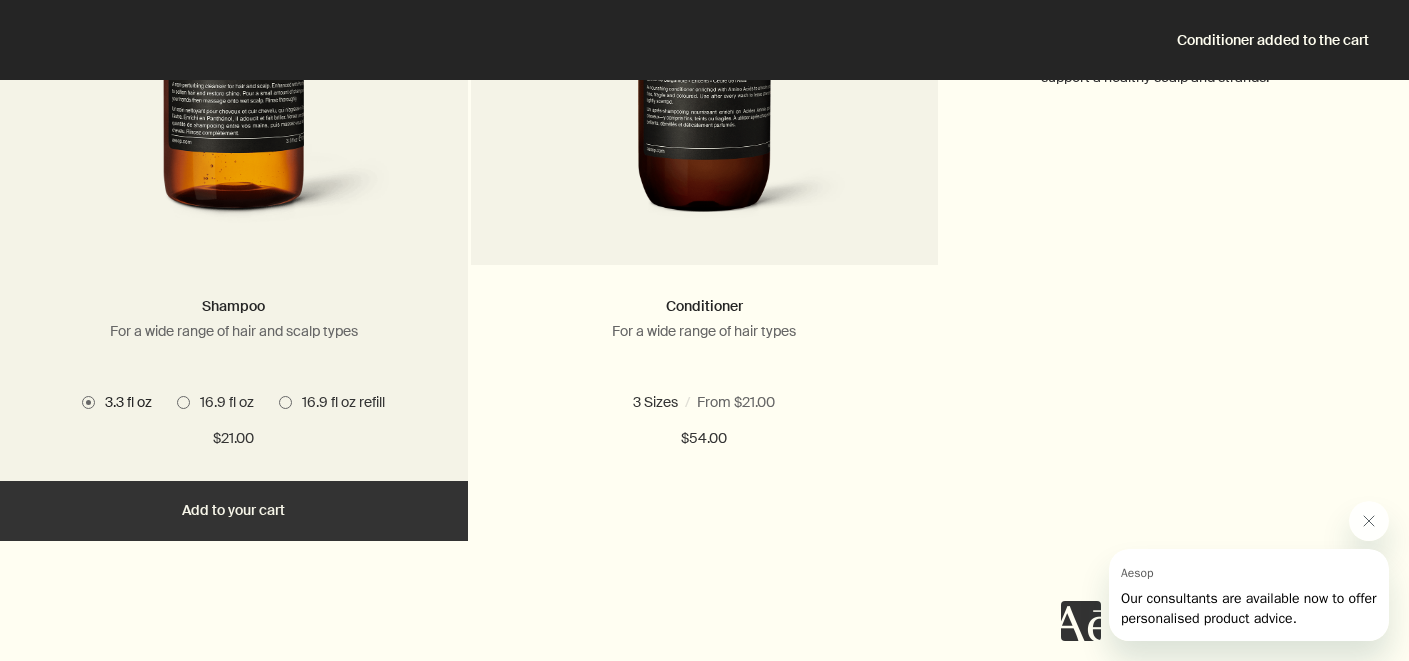 click on "16.9 fl oz" at bounding box center [222, 402] 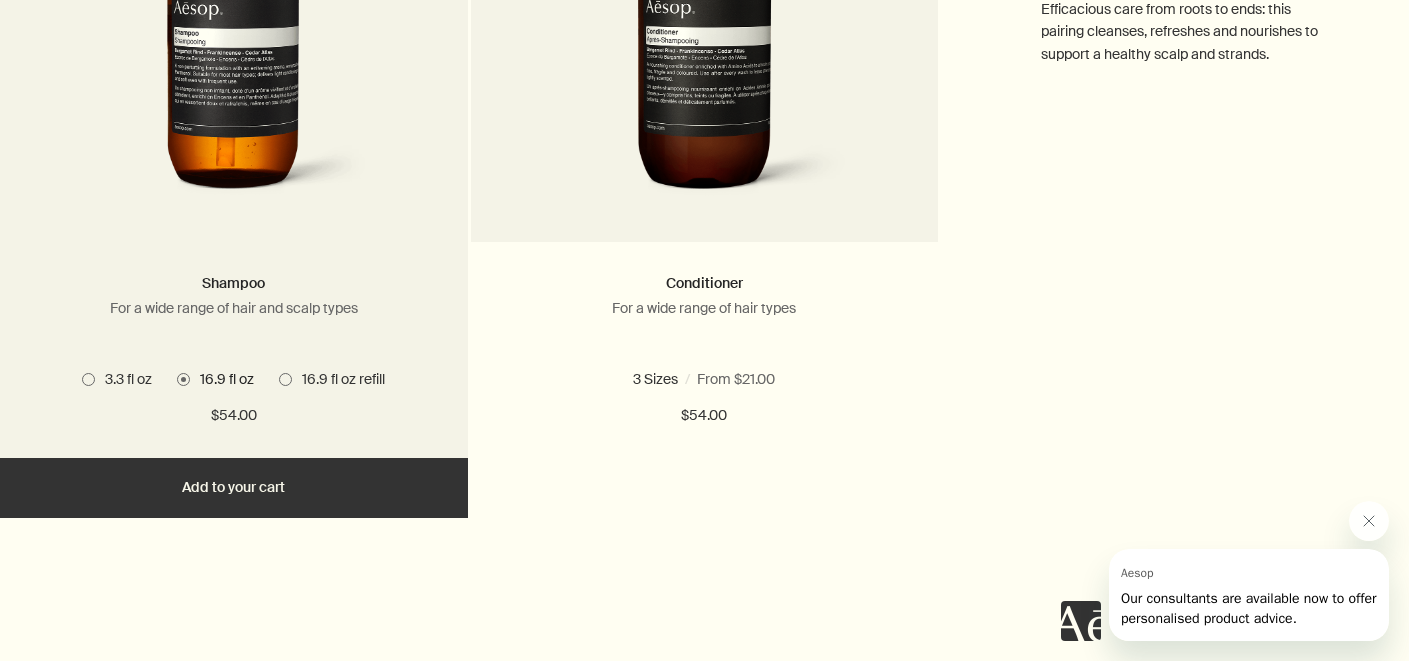 scroll, scrollTop: 1373, scrollLeft: 0, axis: vertical 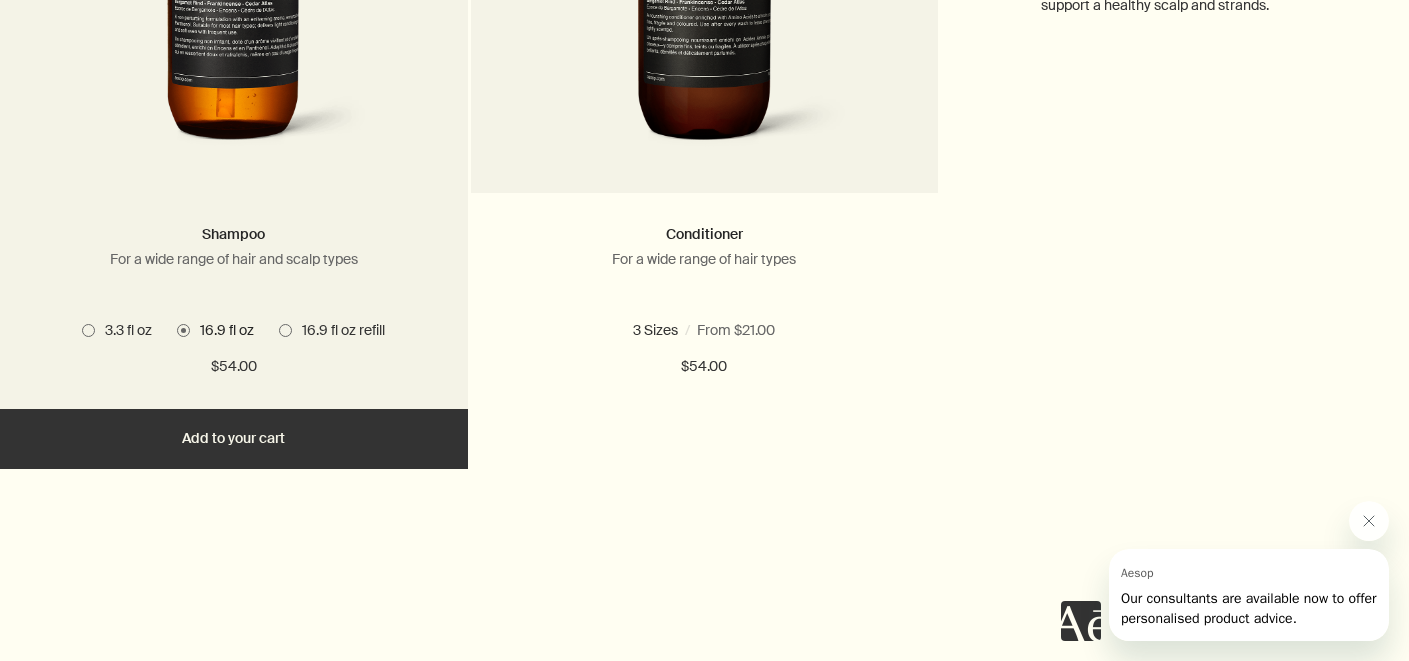 click on "Add Add to your cart" at bounding box center (234, 439) 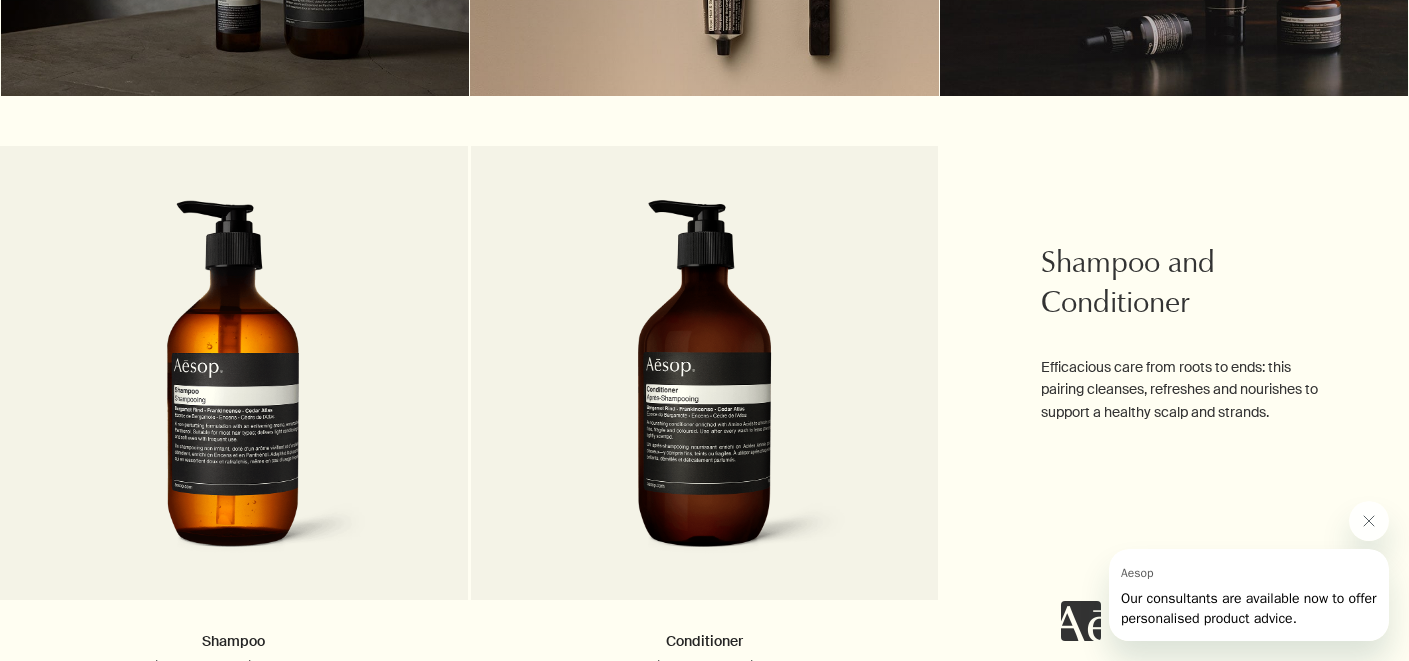 scroll, scrollTop: 970, scrollLeft: 0, axis: vertical 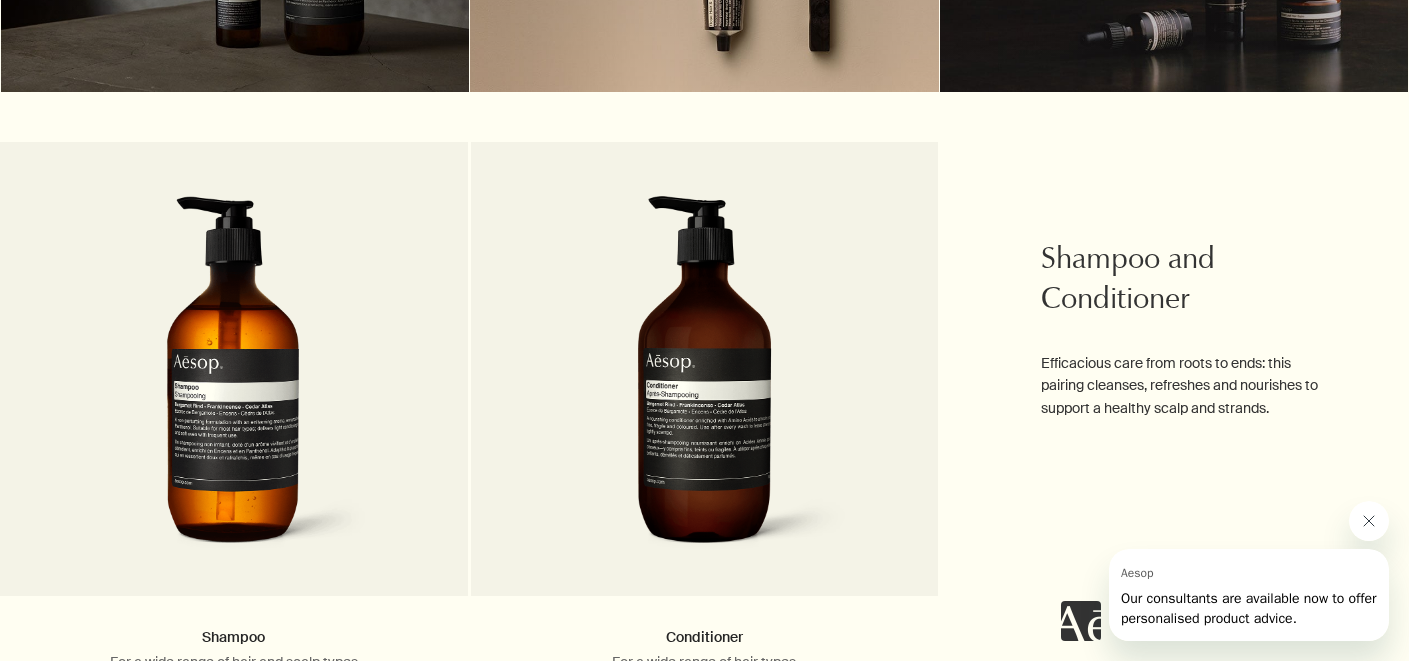 click at bounding box center [1369, 521] 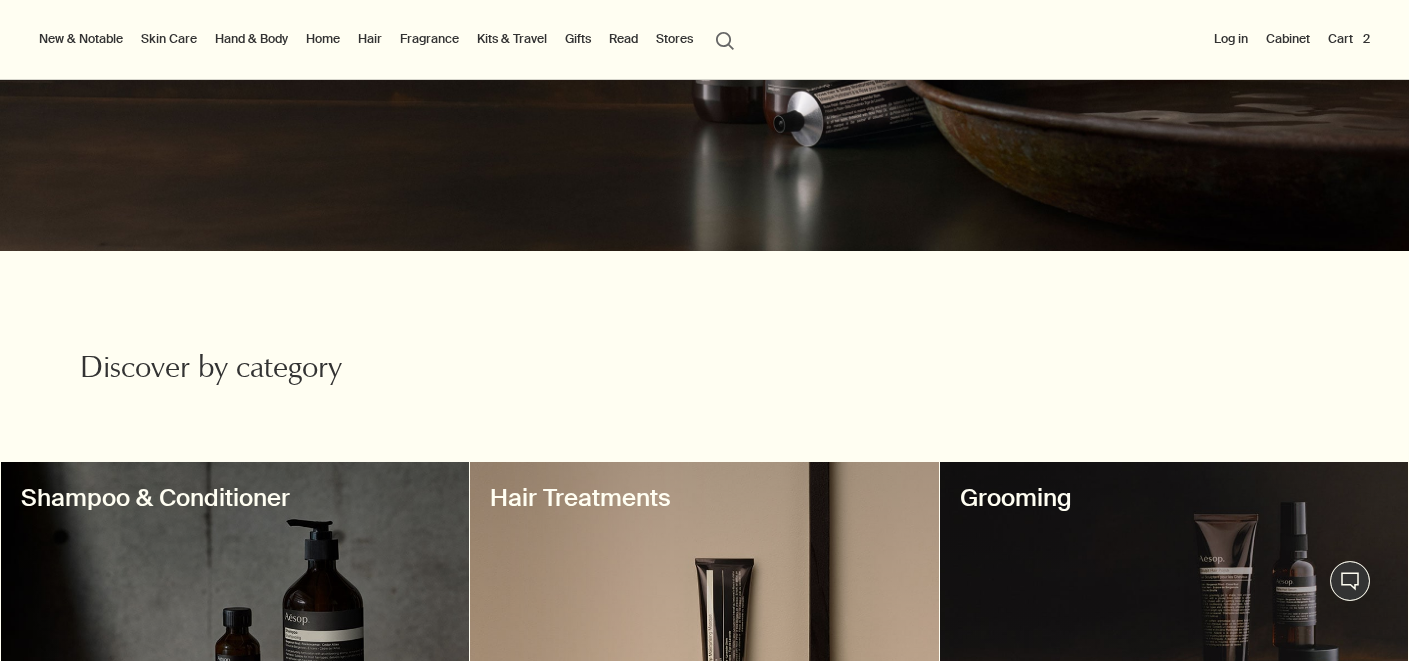 scroll, scrollTop: 0, scrollLeft: 0, axis: both 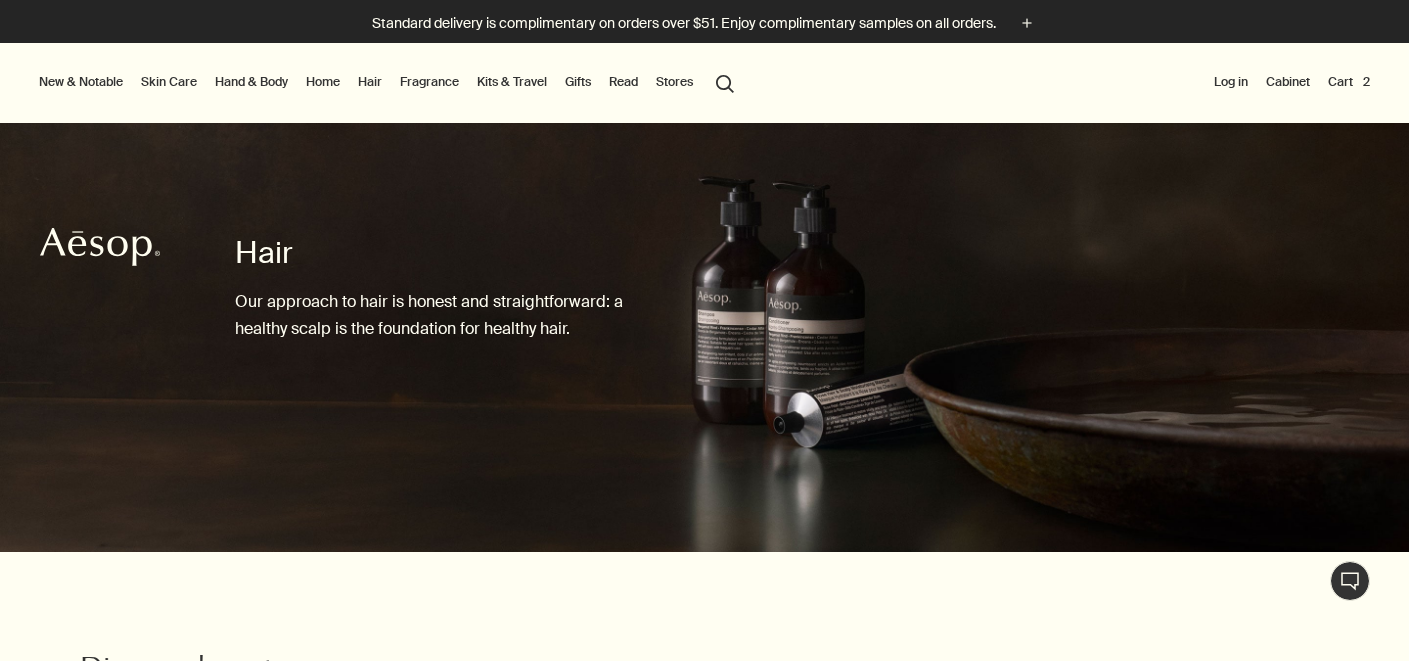 click on "Skin Care" at bounding box center [169, 82] 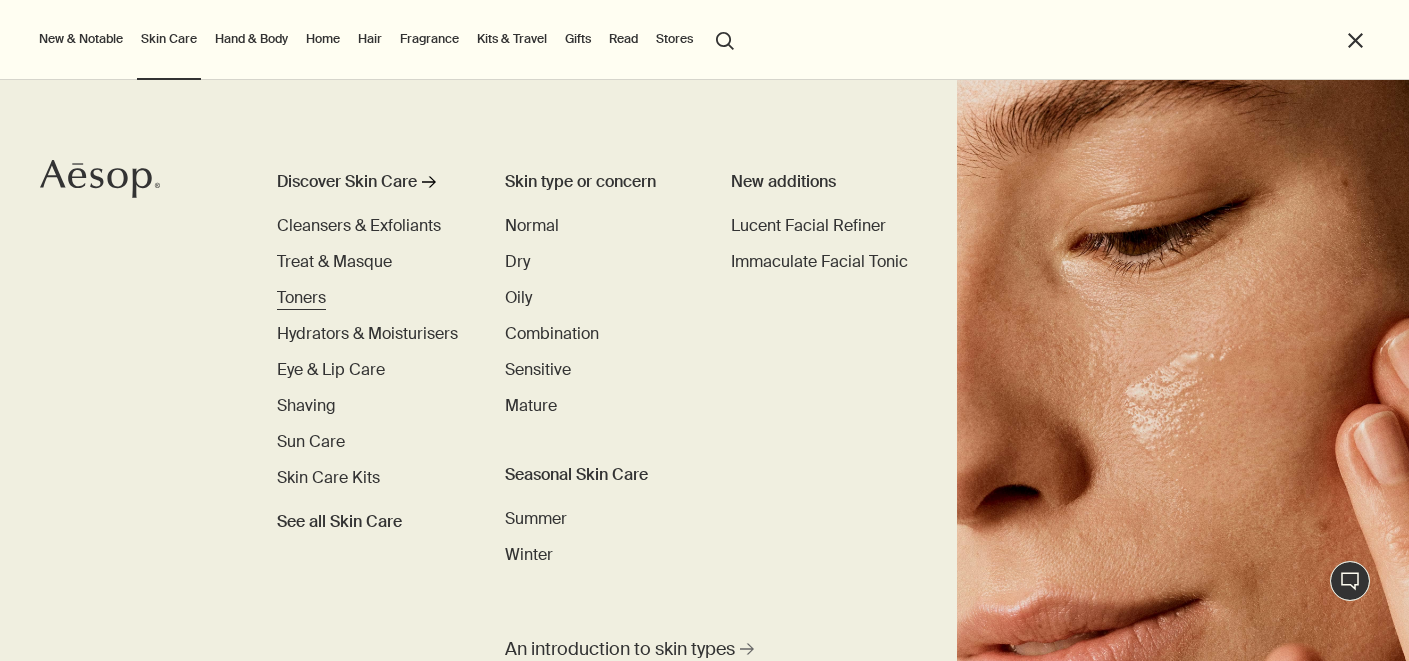 click on "Toners" at bounding box center [301, 297] 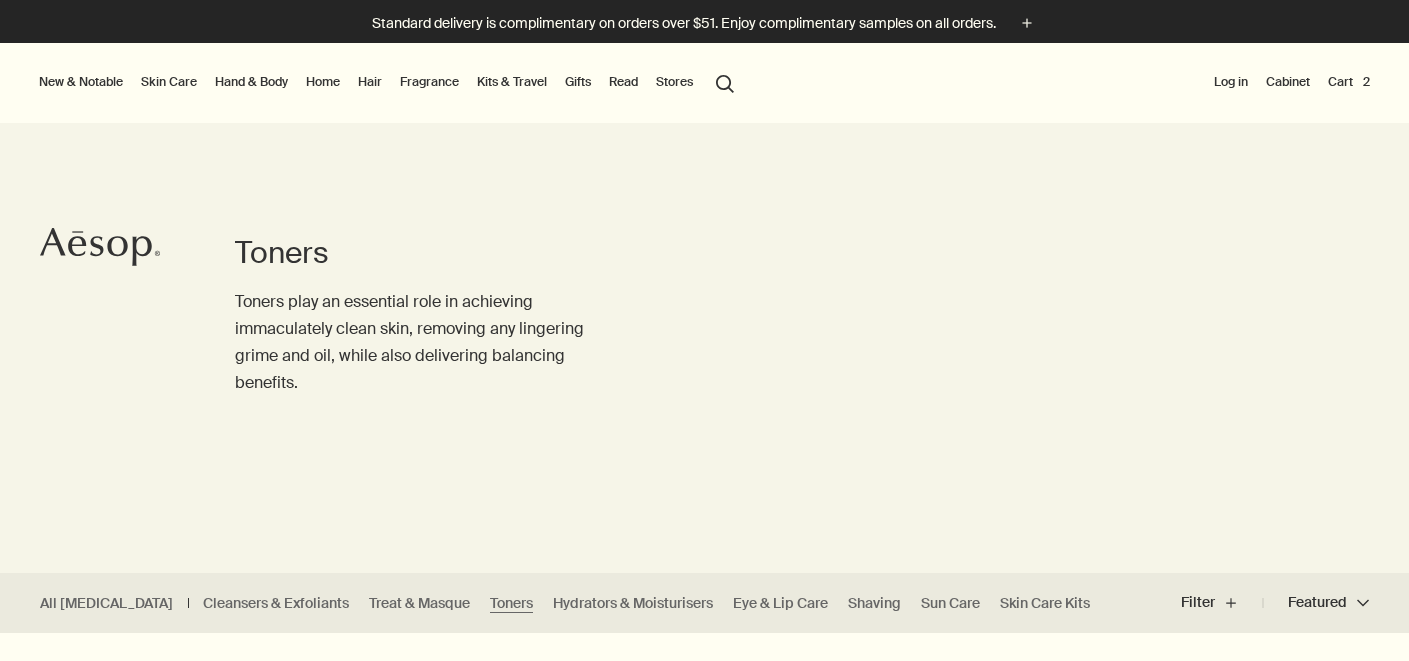 scroll, scrollTop: 0, scrollLeft: 0, axis: both 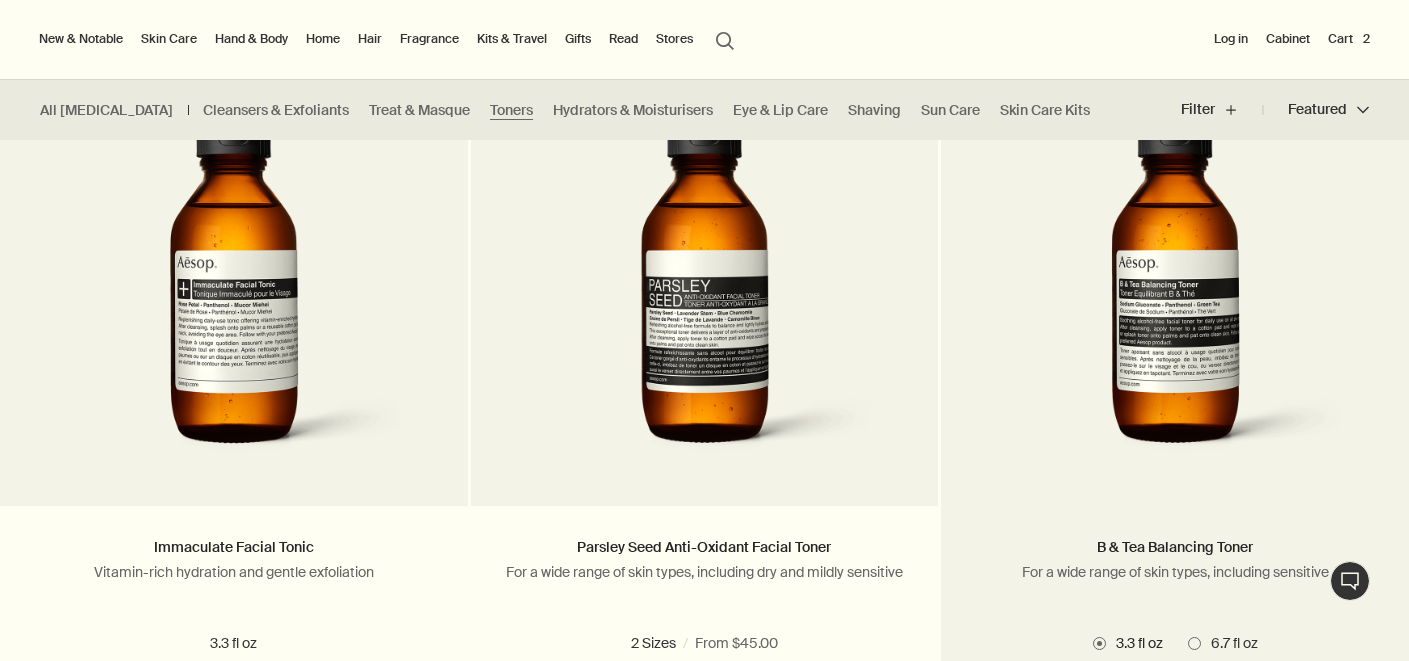 click at bounding box center (1194, 643) 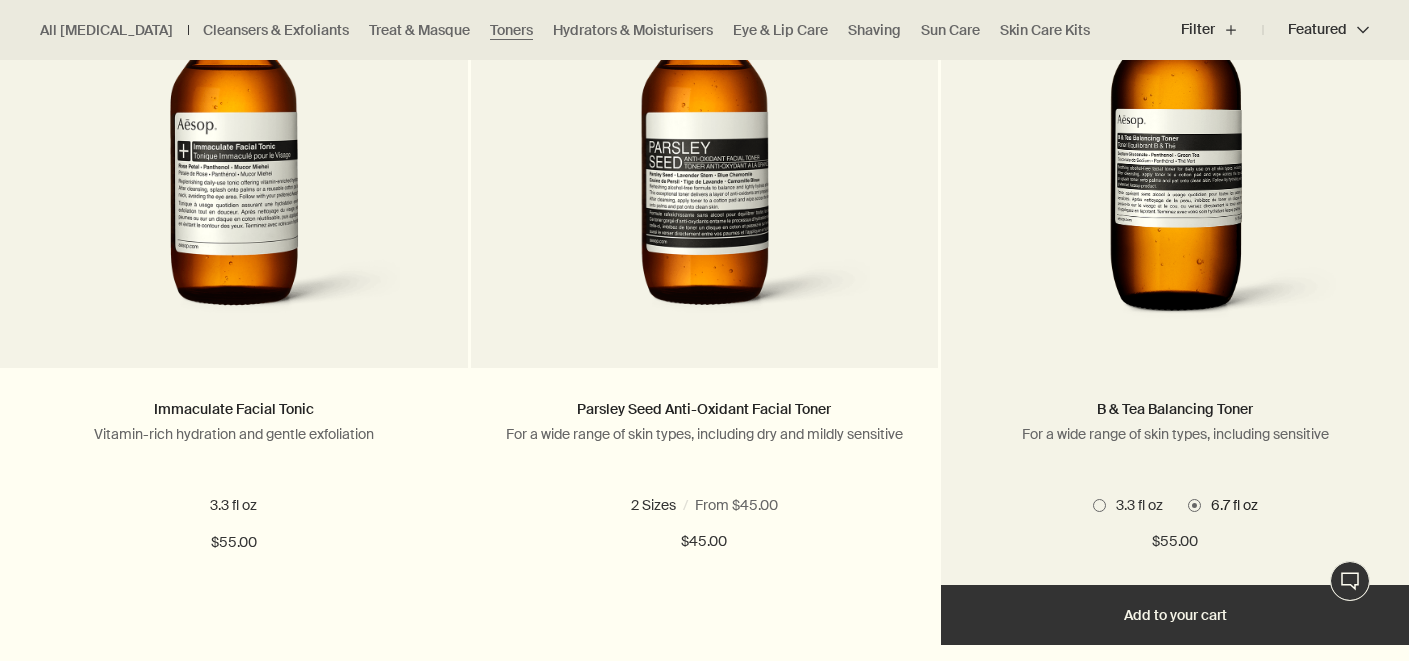 scroll, scrollTop: 723, scrollLeft: 0, axis: vertical 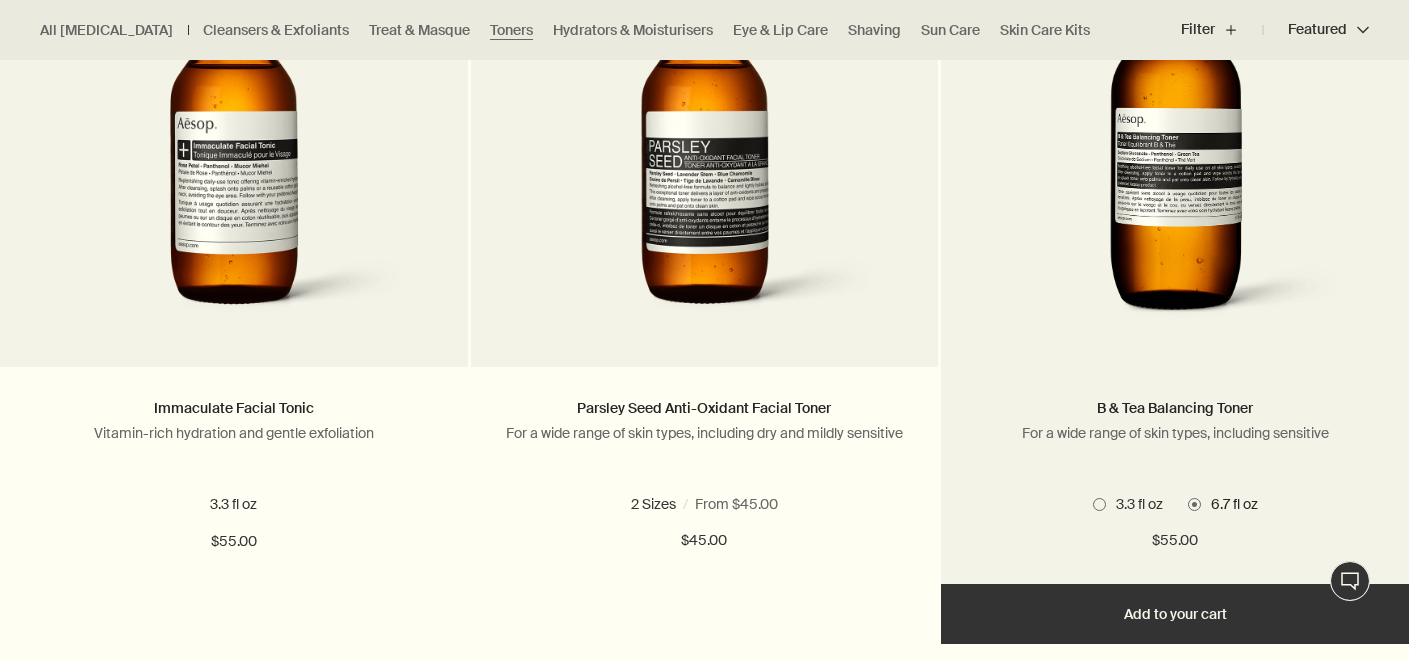 click at bounding box center [1099, 504] 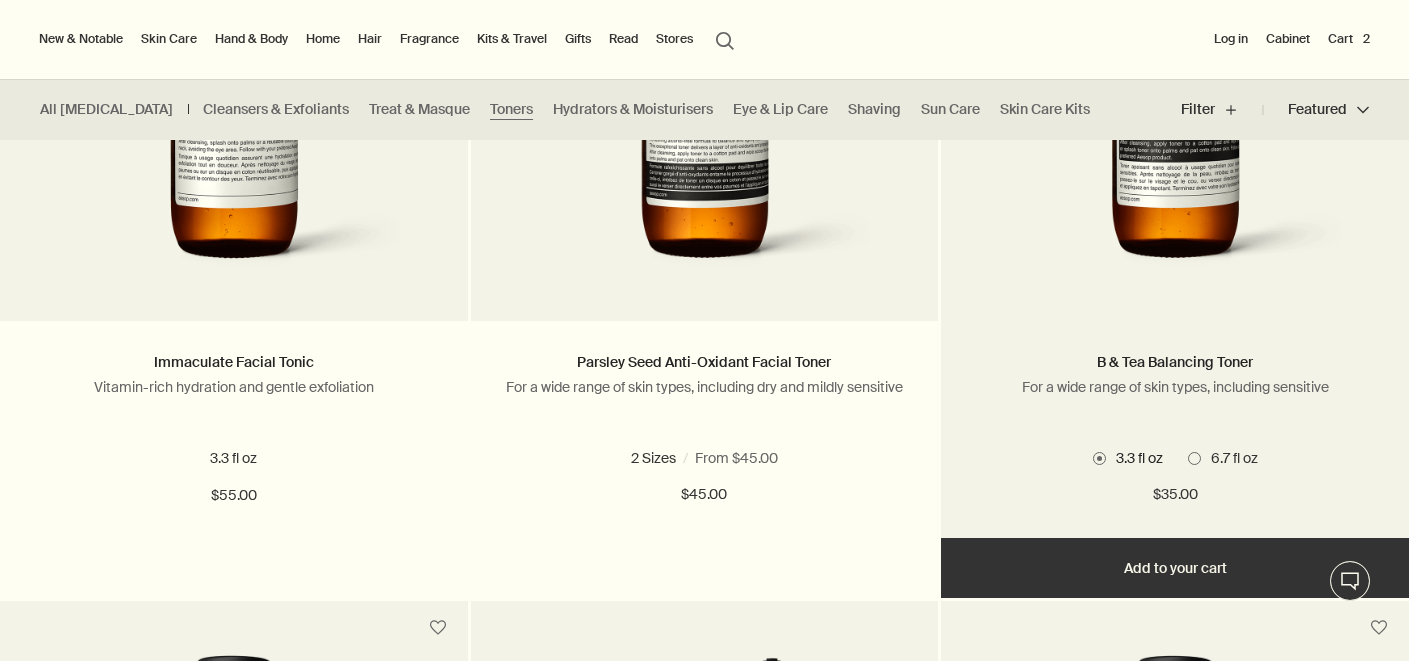 scroll, scrollTop: 827, scrollLeft: 0, axis: vertical 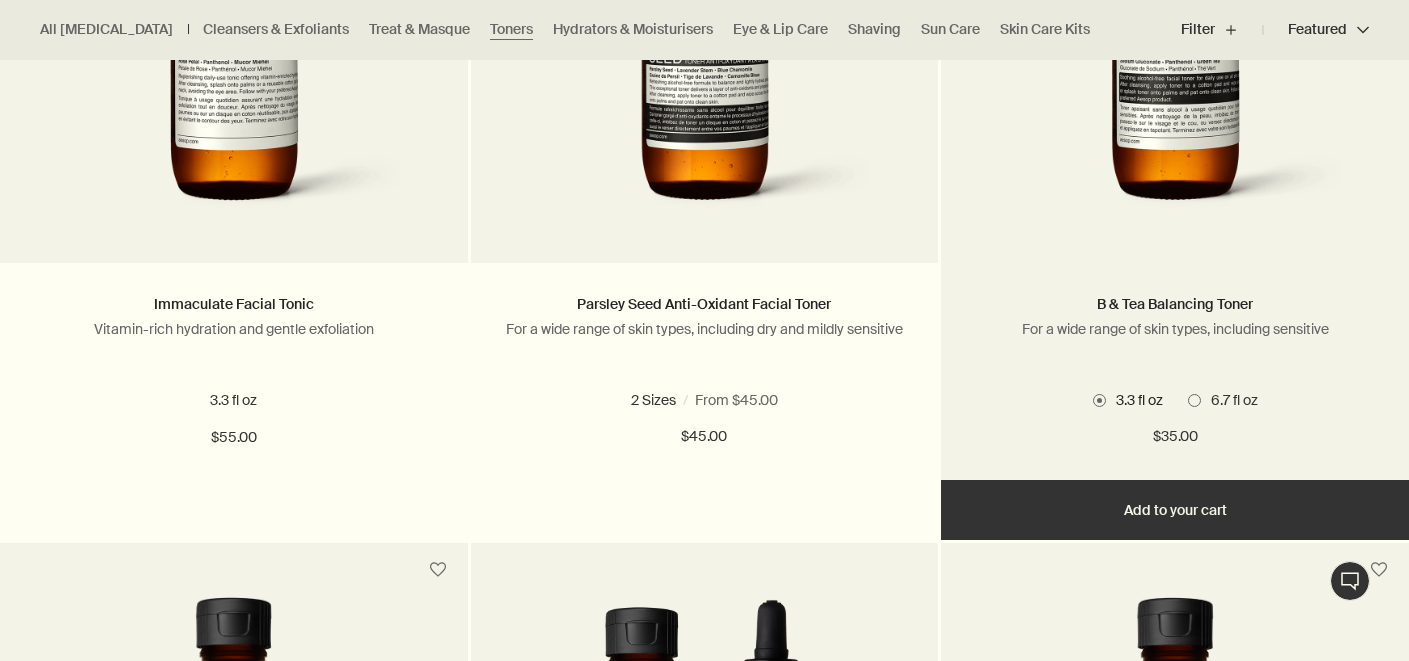 click on "Add Add to your cart" at bounding box center (1175, 510) 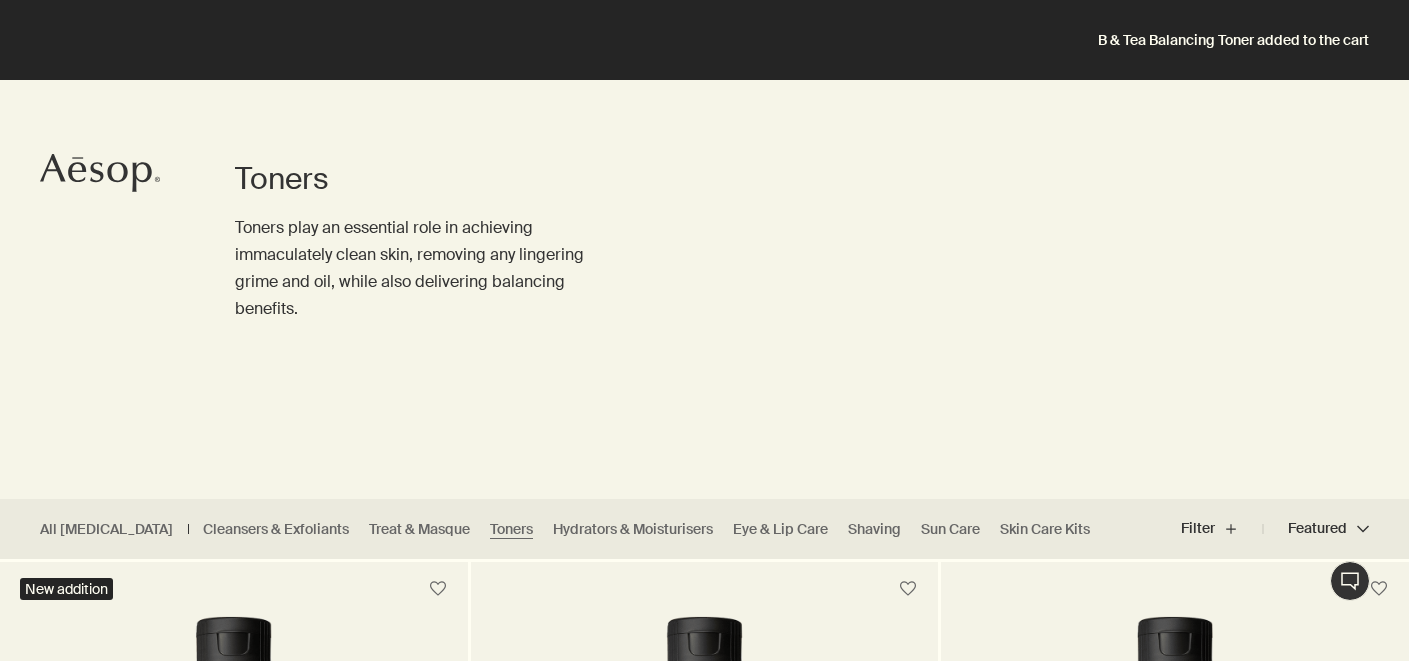 scroll, scrollTop: 0, scrollLeft: 0, axis: both 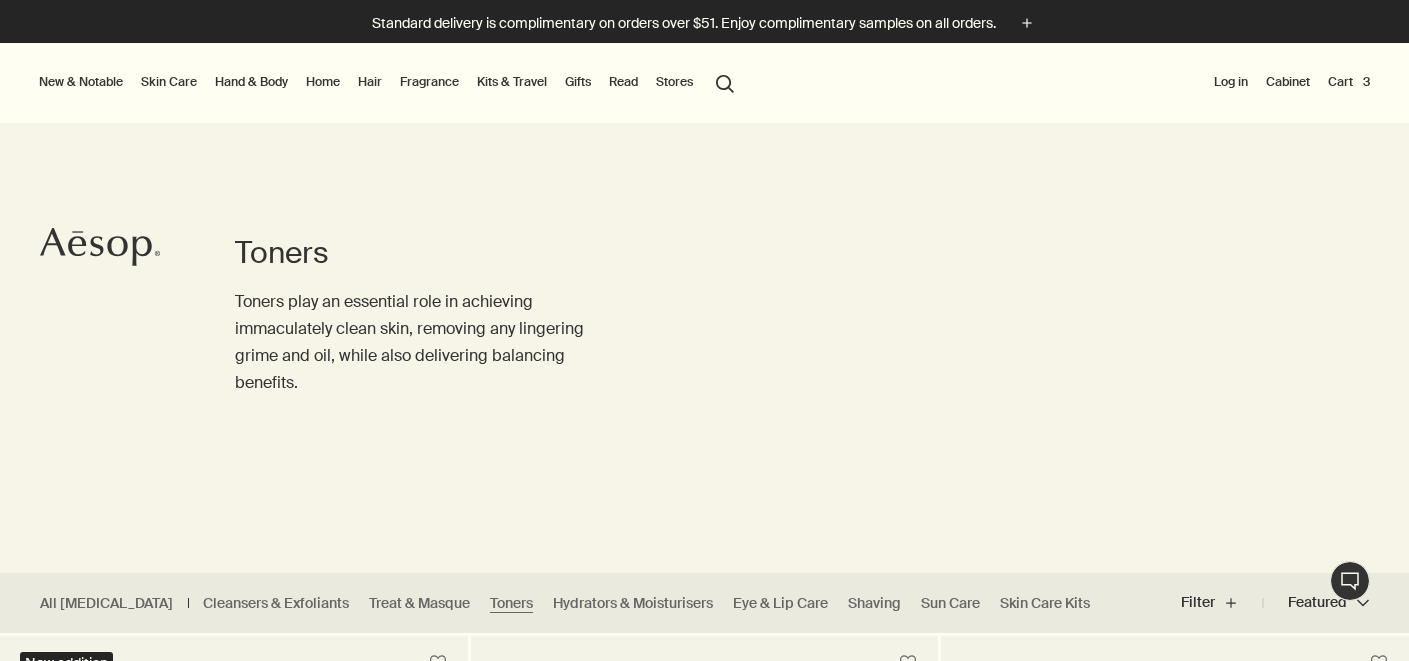 click on "Skin Care" at bounding box center (169, 82) 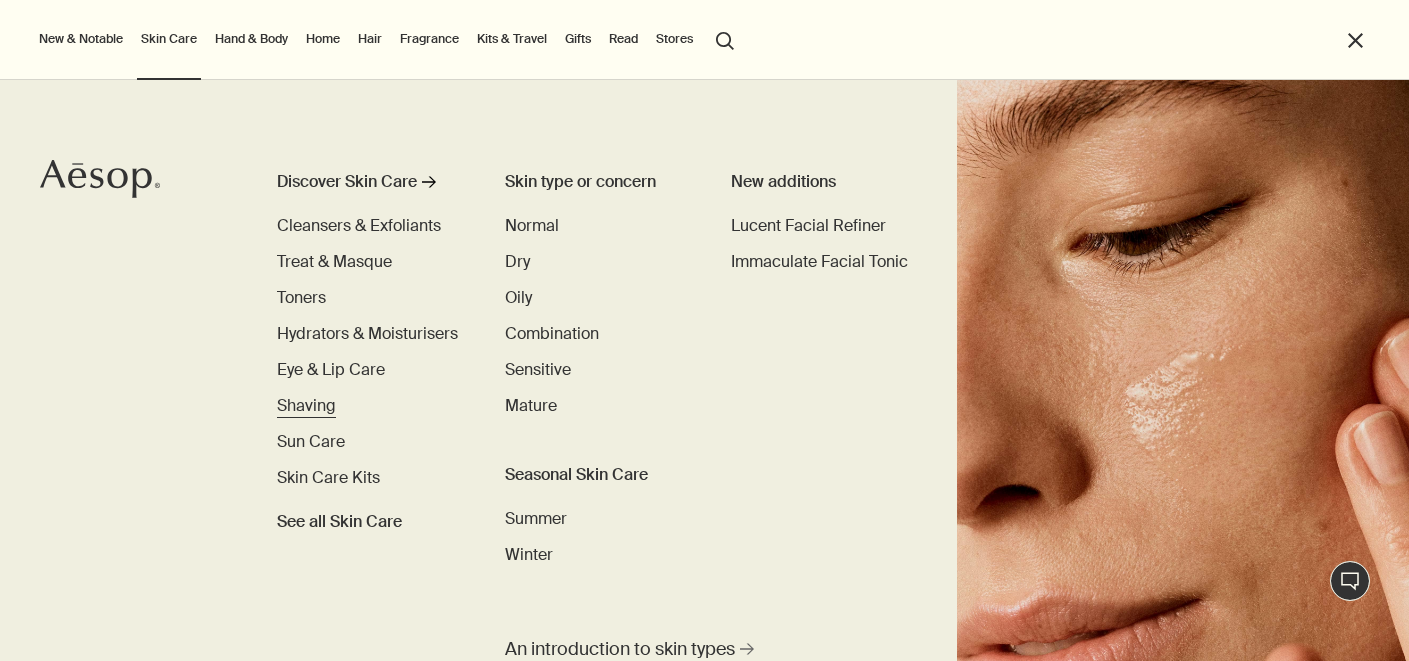 click on "Shaving" at bounding box center [306, 405] 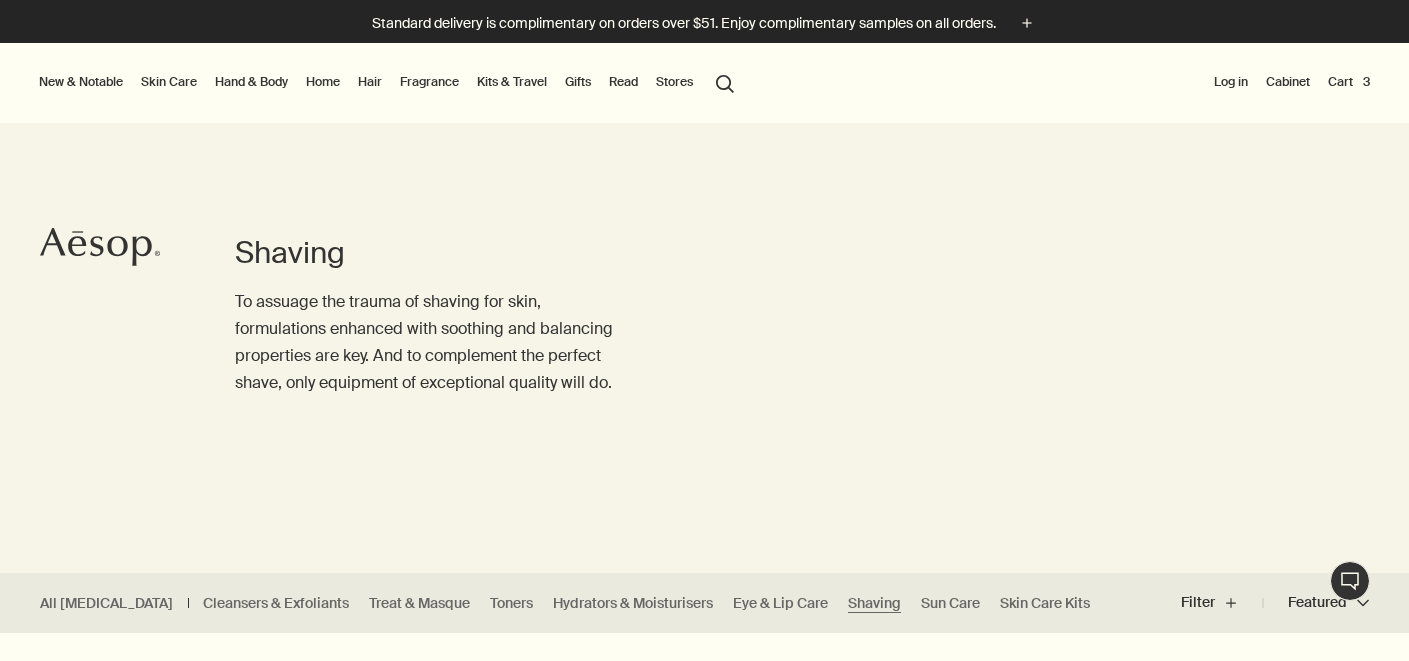 scroll, scrollTop: 44, scrollLeft: 0, axis: vertical 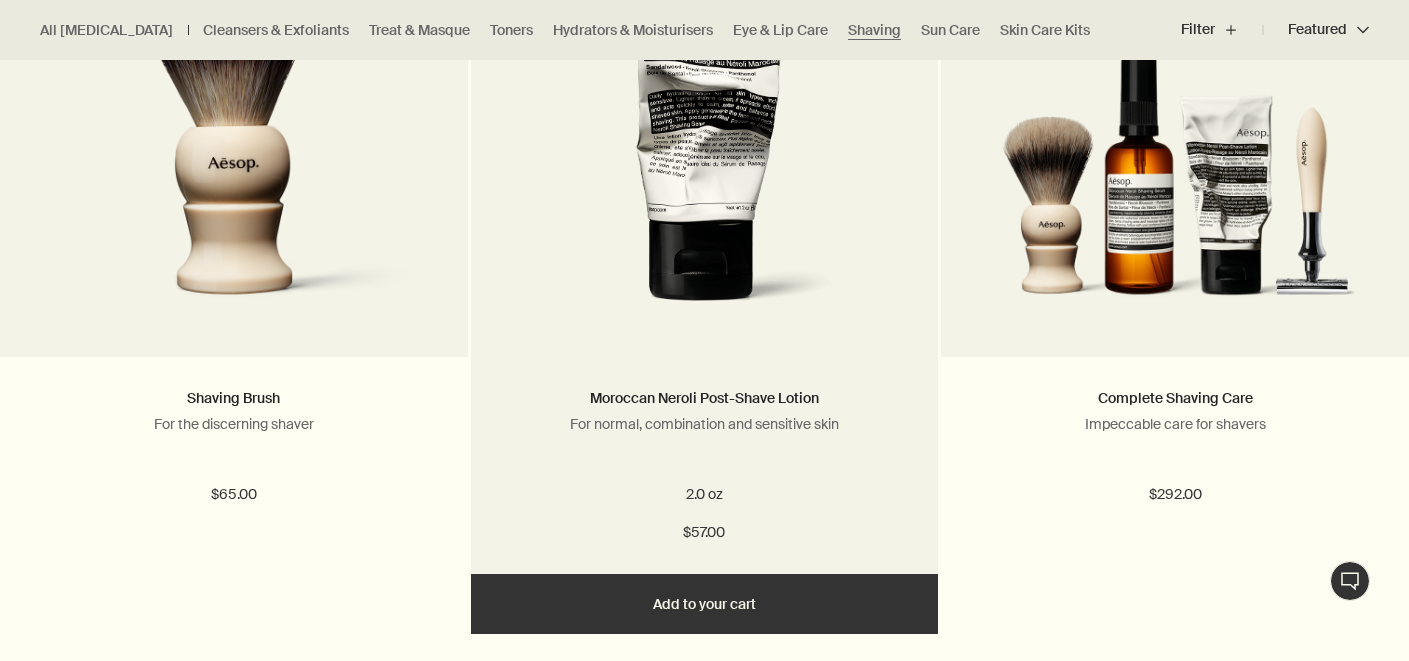 click on "Add Add to your cart" at bounding box center (705, 604) 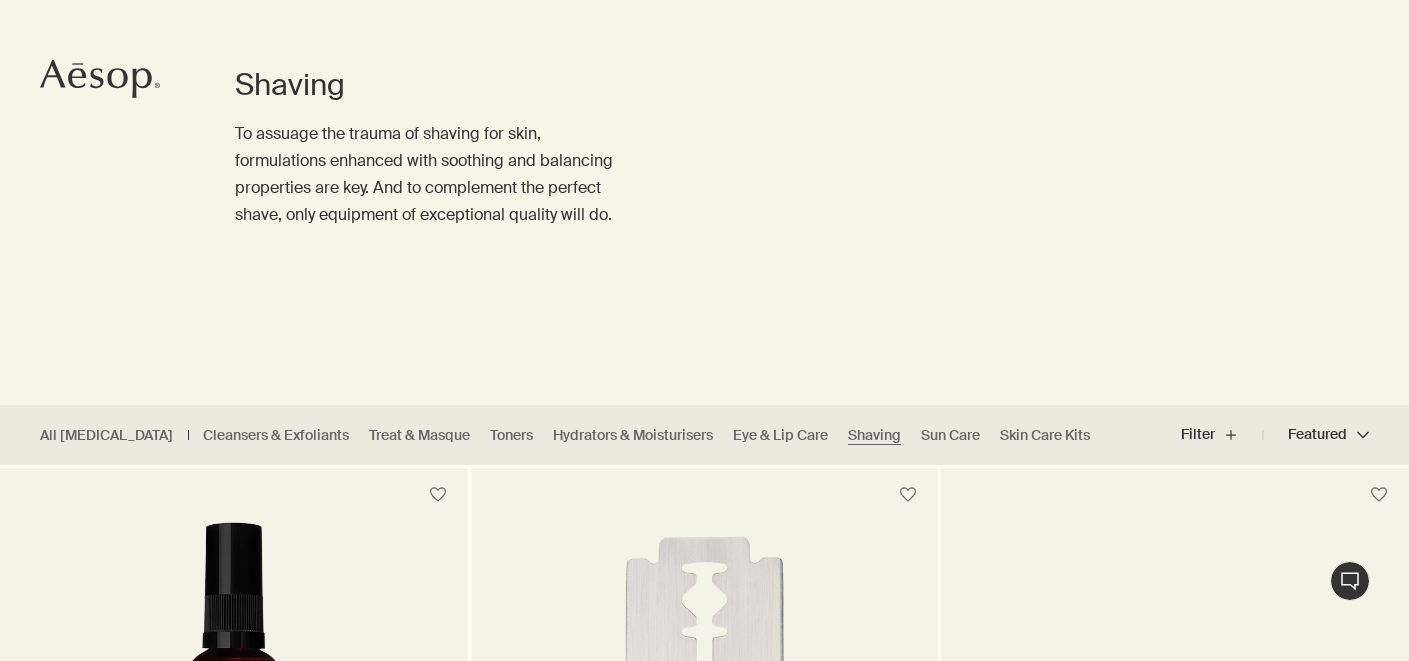 scroll, scrollTop: 0, scrollLeft: 0, axis: both 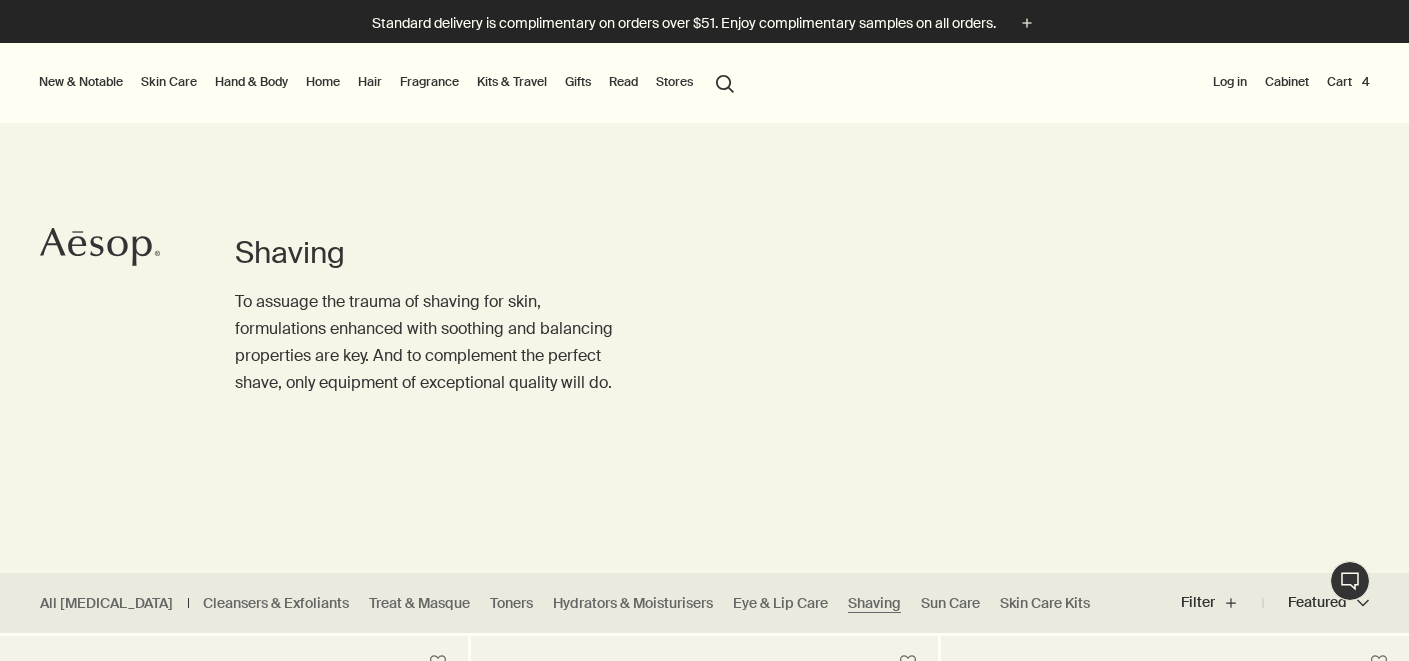 click on "Skin Care" at bounding box center (169, 82) 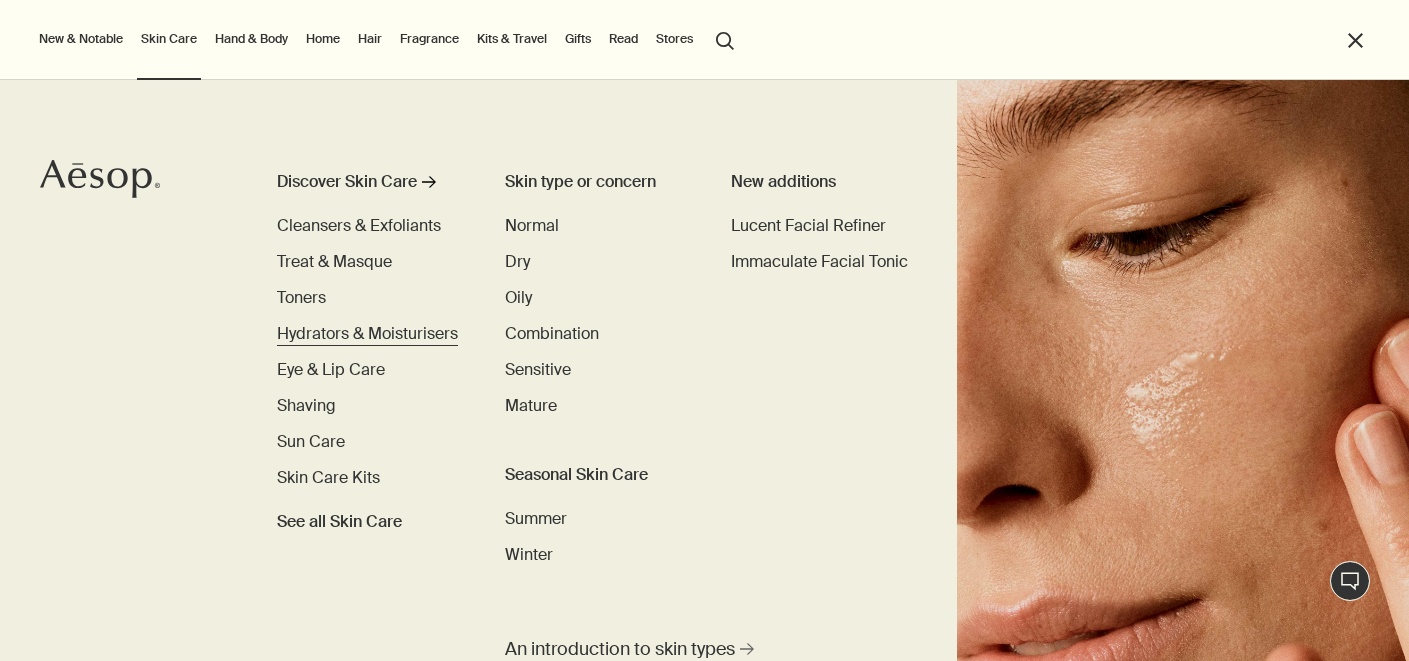 click on "Hydrators & Moisturisers" at bounding box center (367, 333) 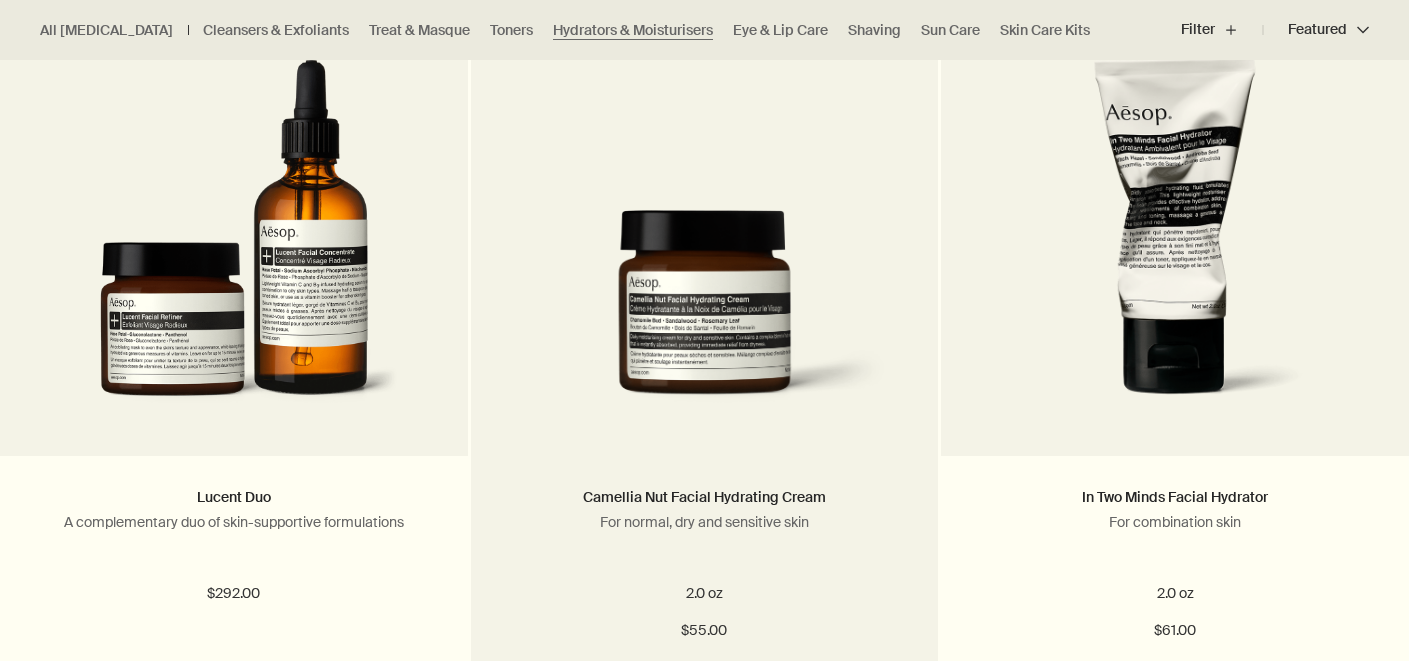 scroll, scrollTop: 634, scrollLeft: 0, axis: vertical 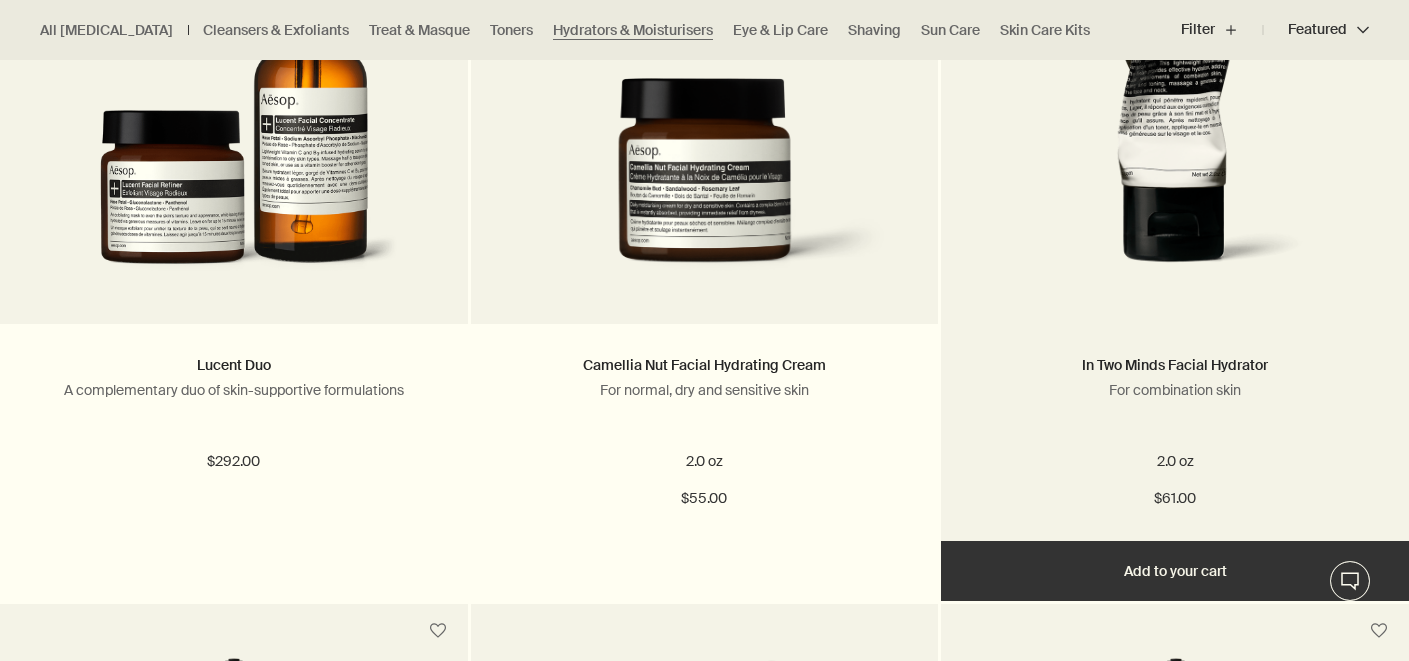 click on "Add Add to your cart" at bounding box center (1175, 571) 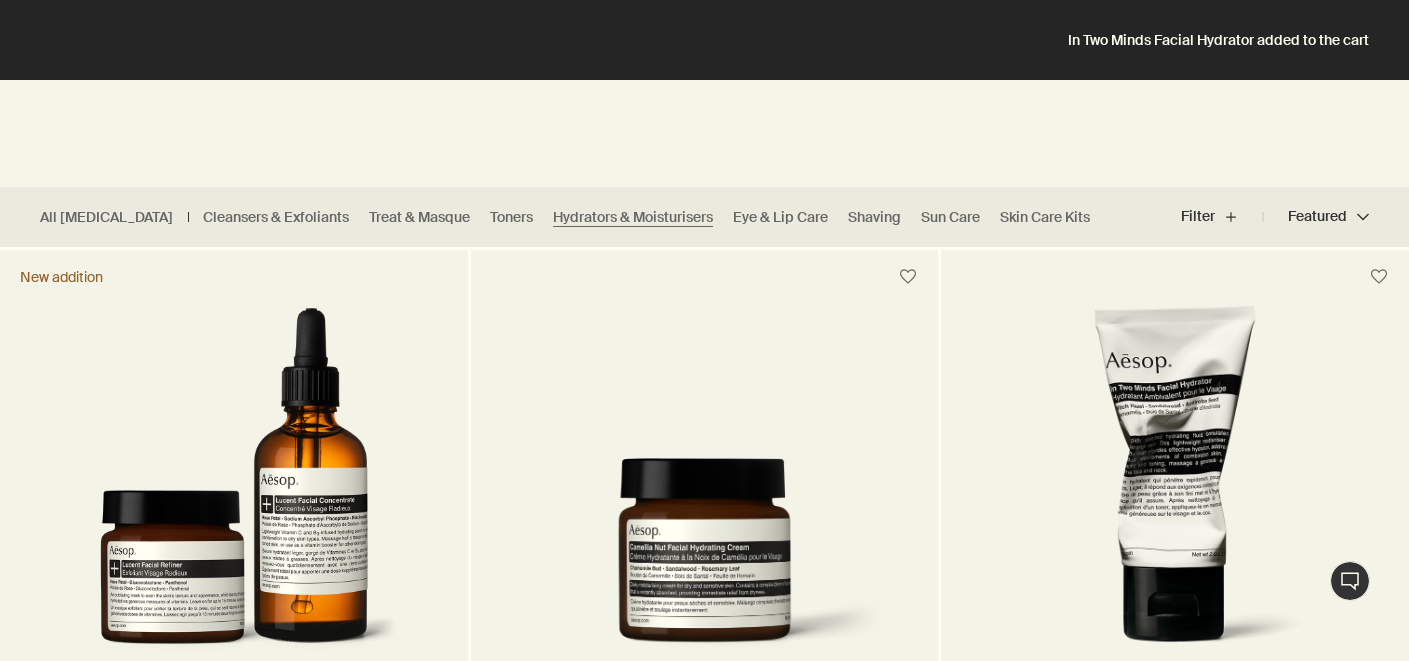 scroll, scrollTop: 0, scrollLeft: 0, axis: both 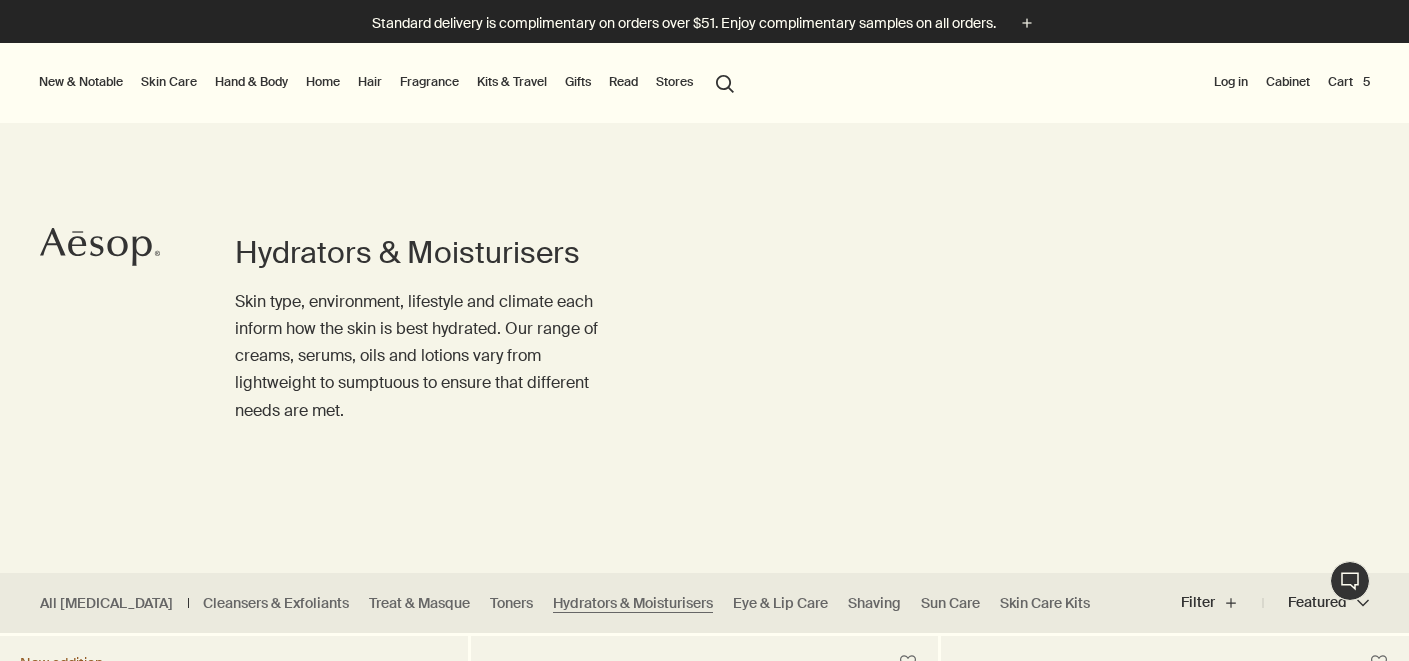 click on "Cart 5" at bounding box center (1349, 82) 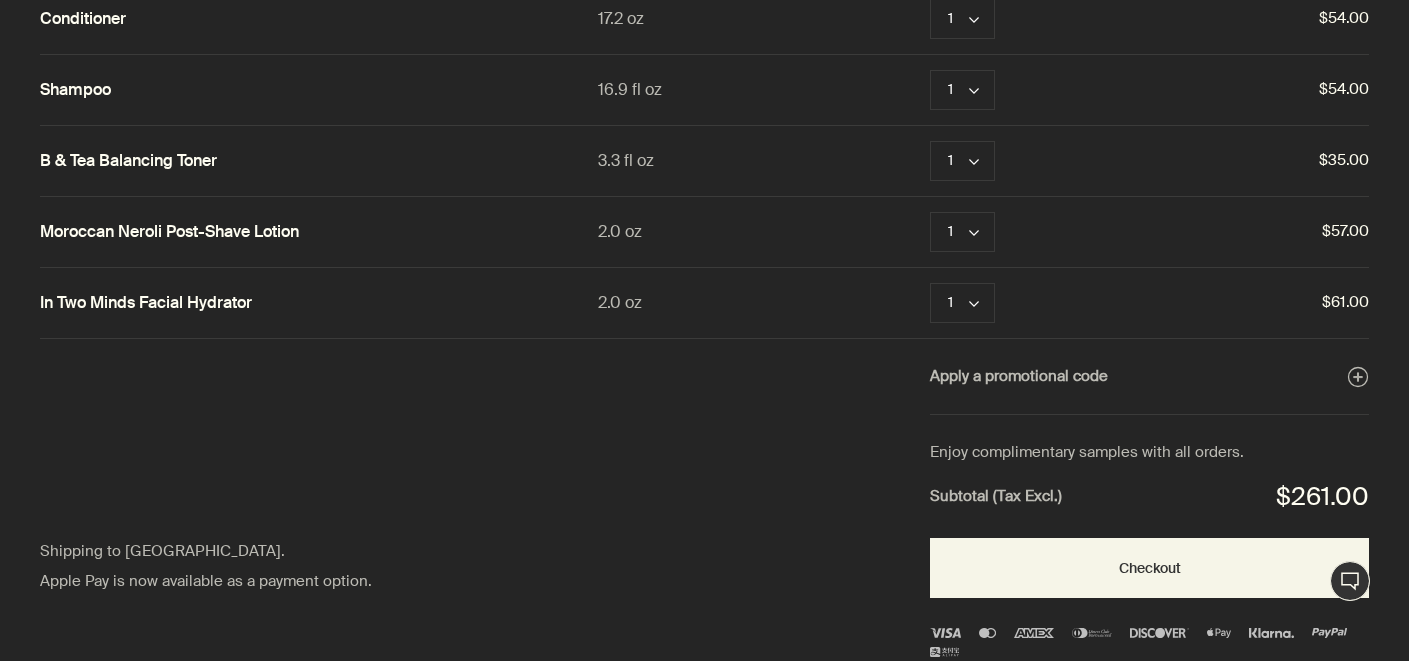 scroll, scrollTop: 0, scrollLeft: 0, axis: both 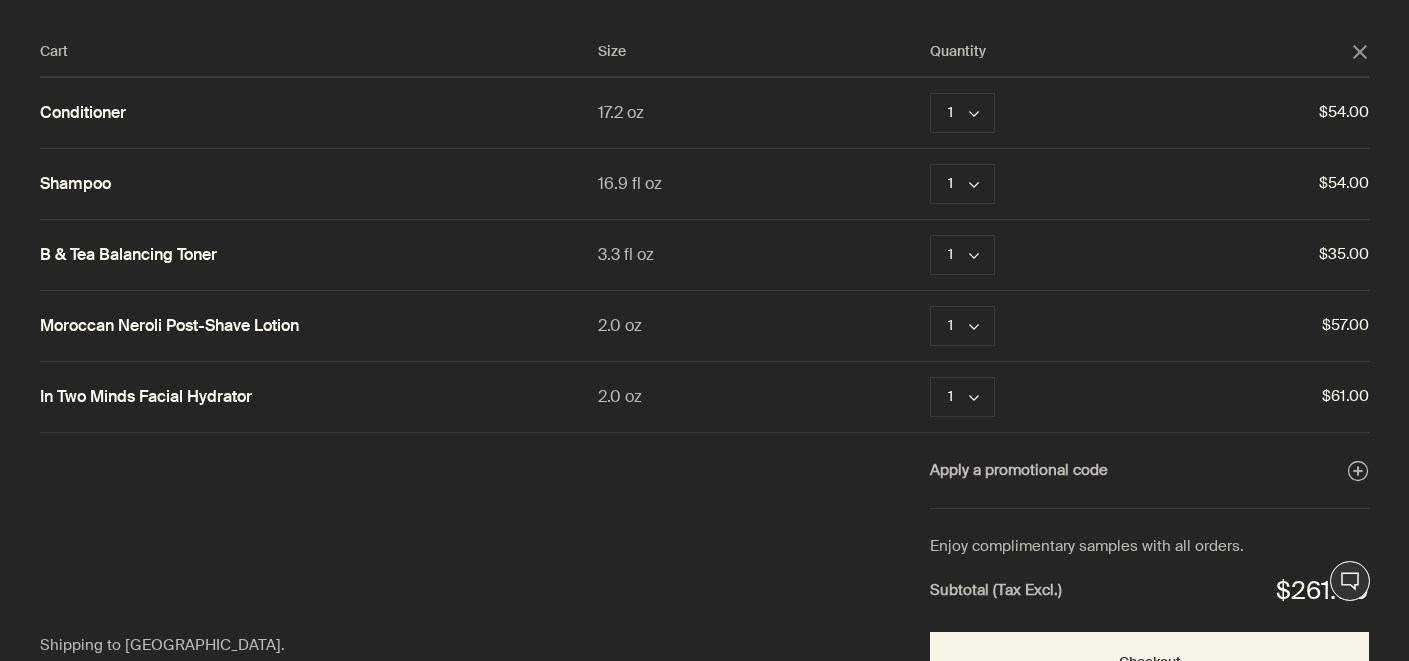 click on "close" 